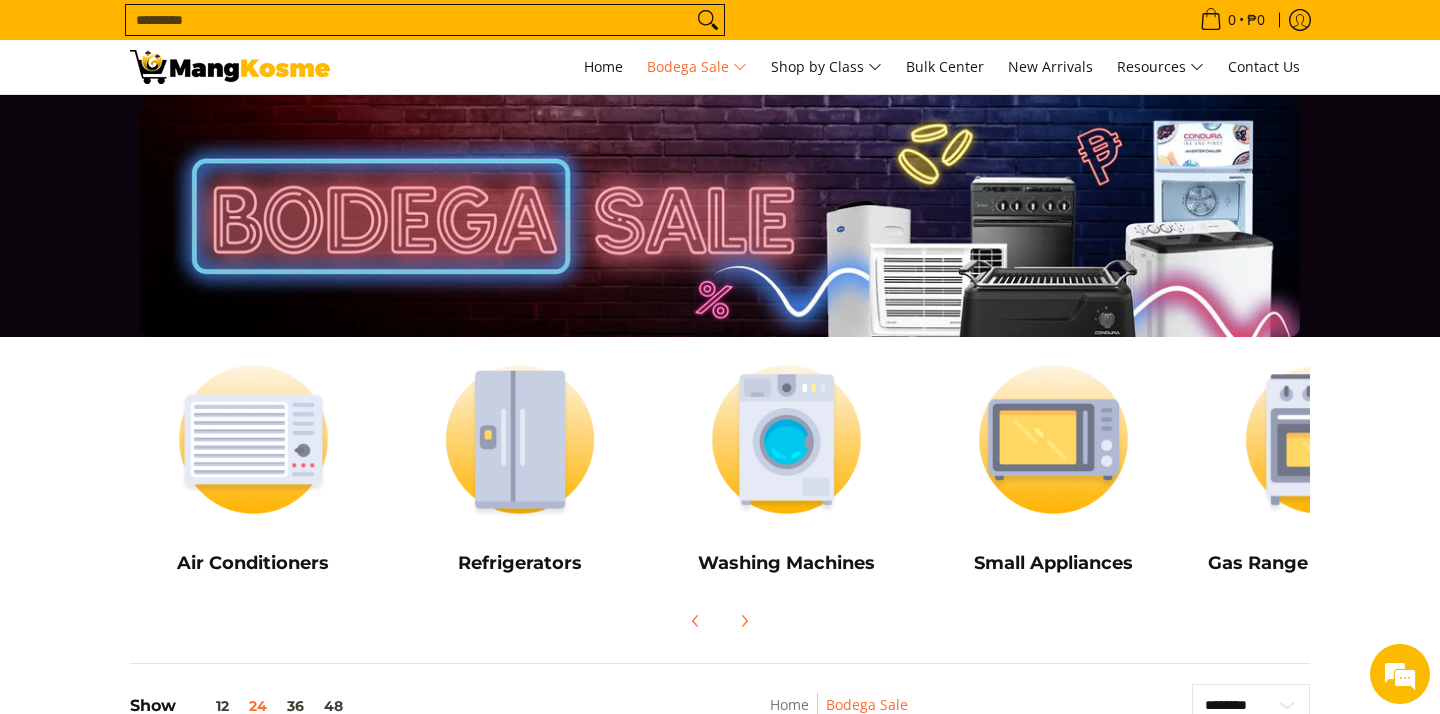 scroll, scrollTop: 0, scrollLeft: 0, axis: both 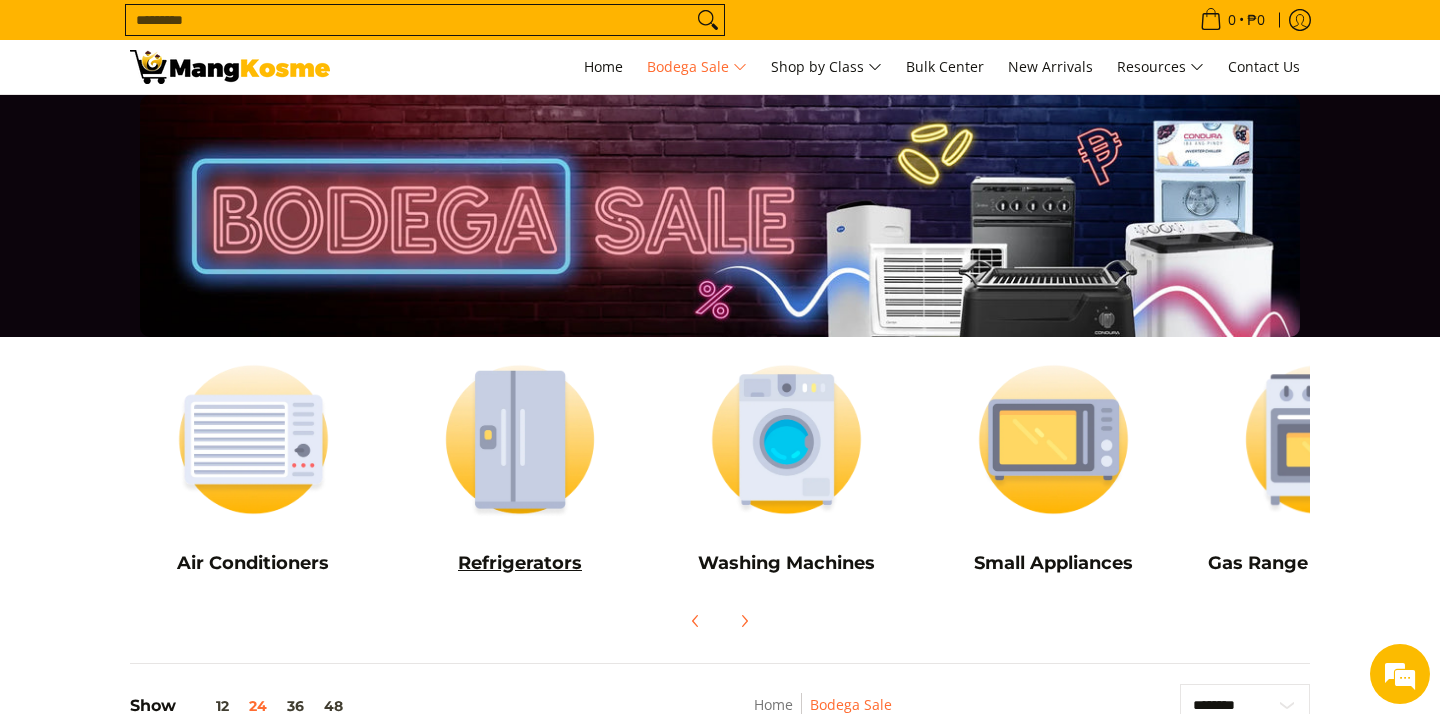 click at bounding box center (520, 439) 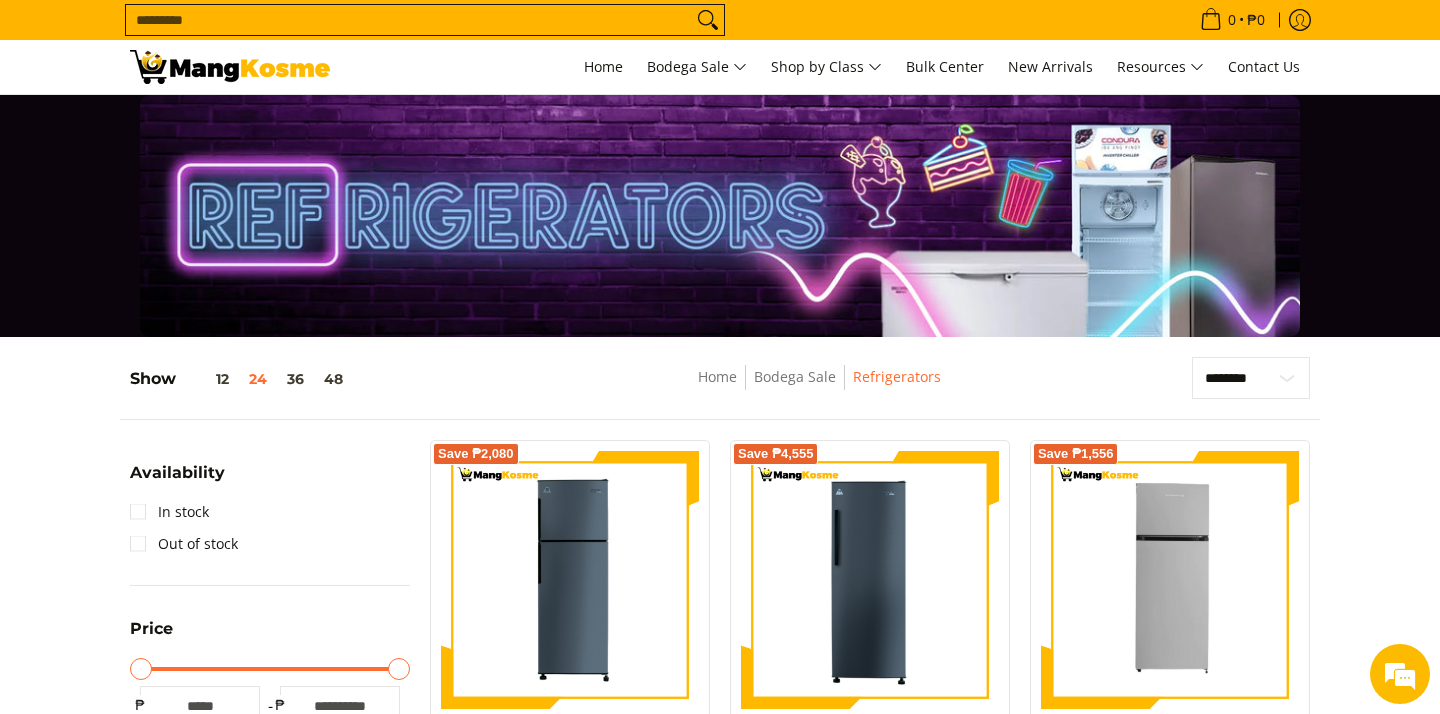 scroll, scrollTop: 820, scrollLeft: 0, axis: vertical 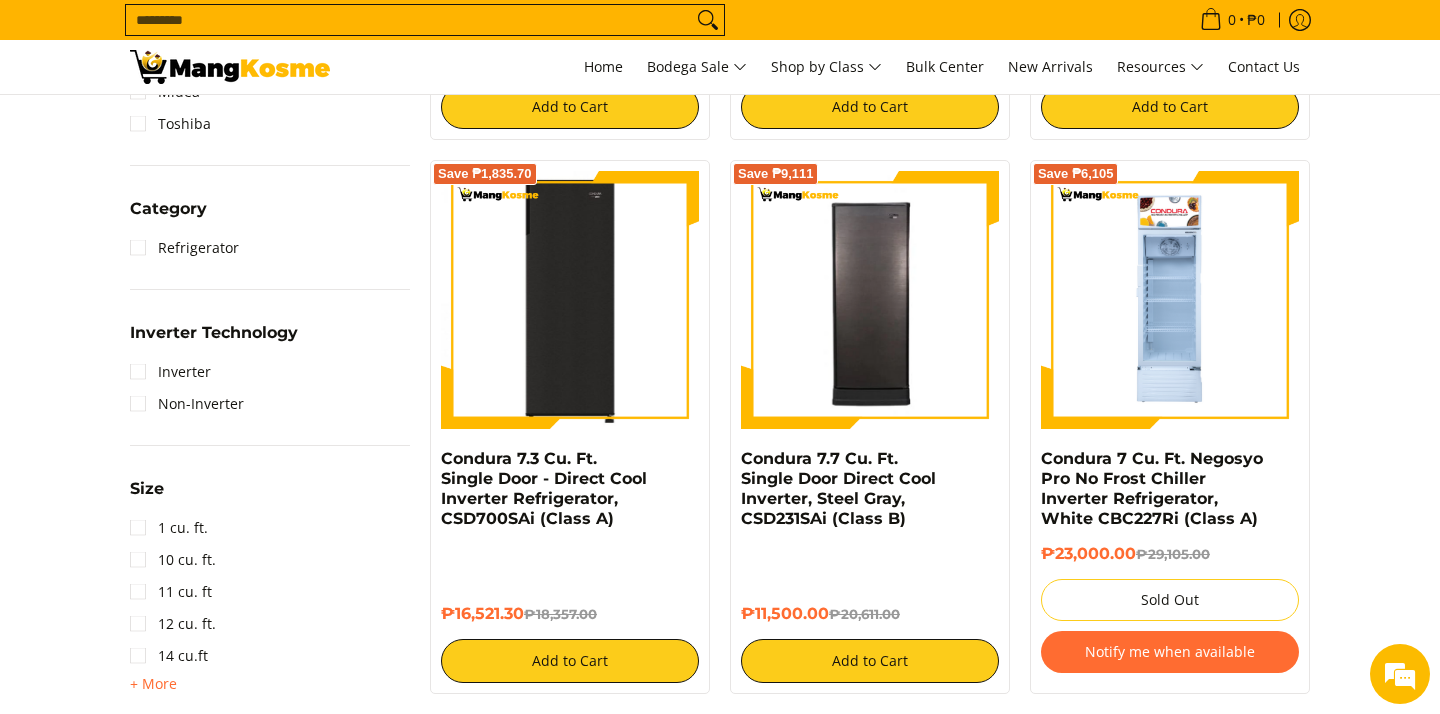 click at bounding box center [570, 300] 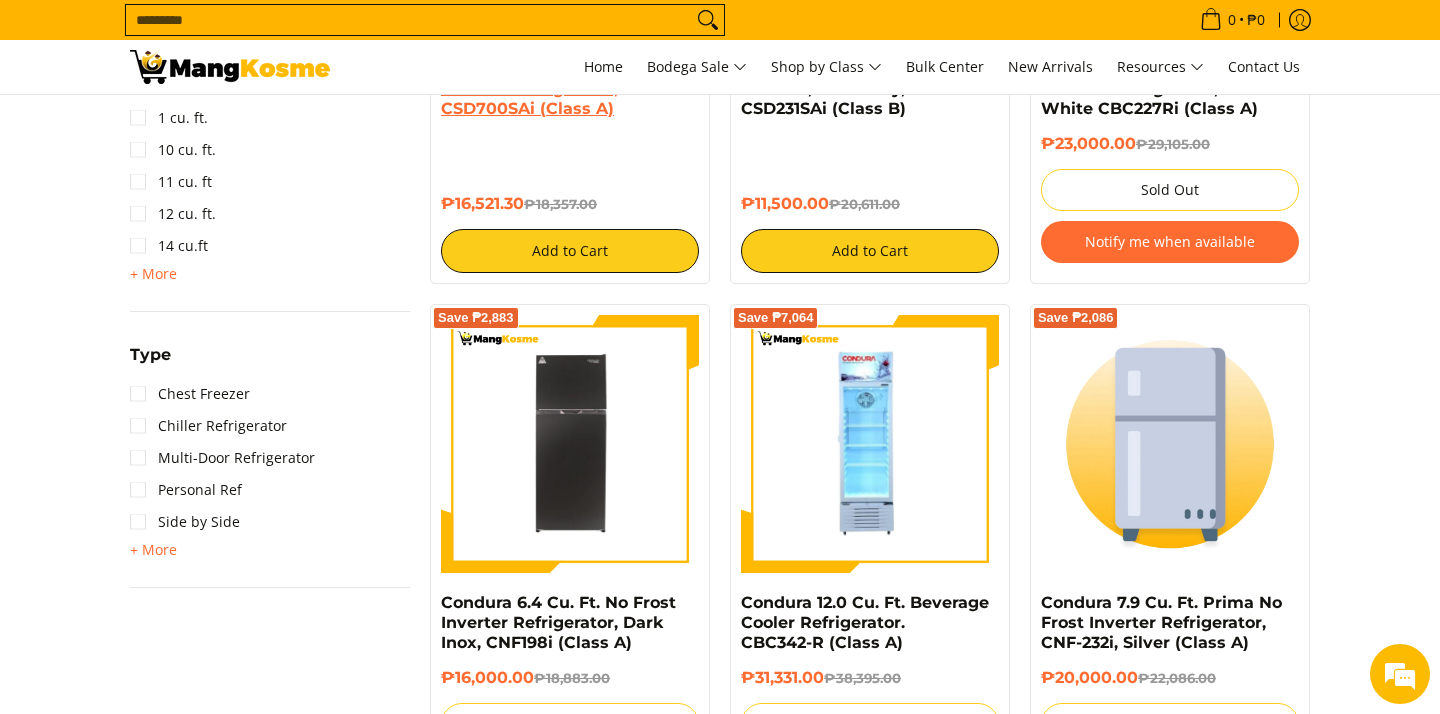 scroll, scrollTop: 1332, scrollLeft: 0, axis: vertical 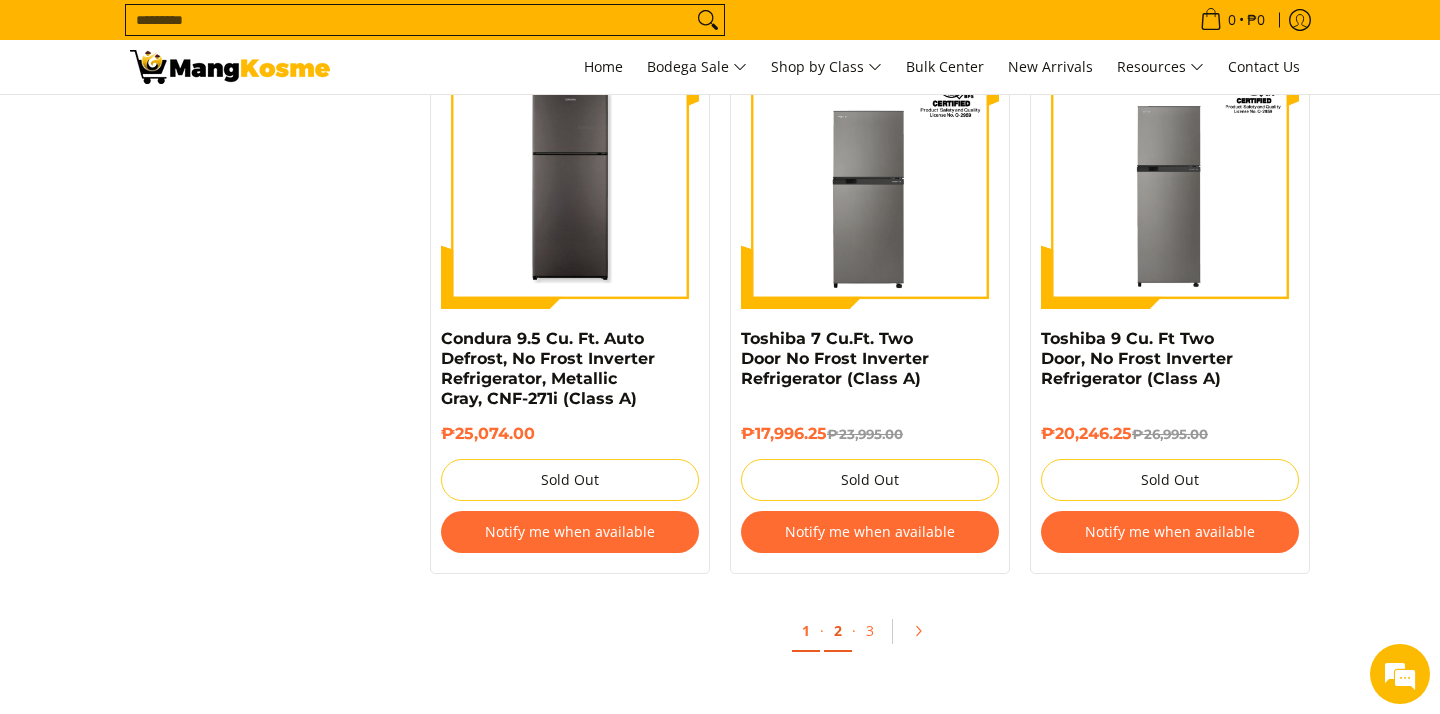 click on "2" at bounding box center (838, 631) 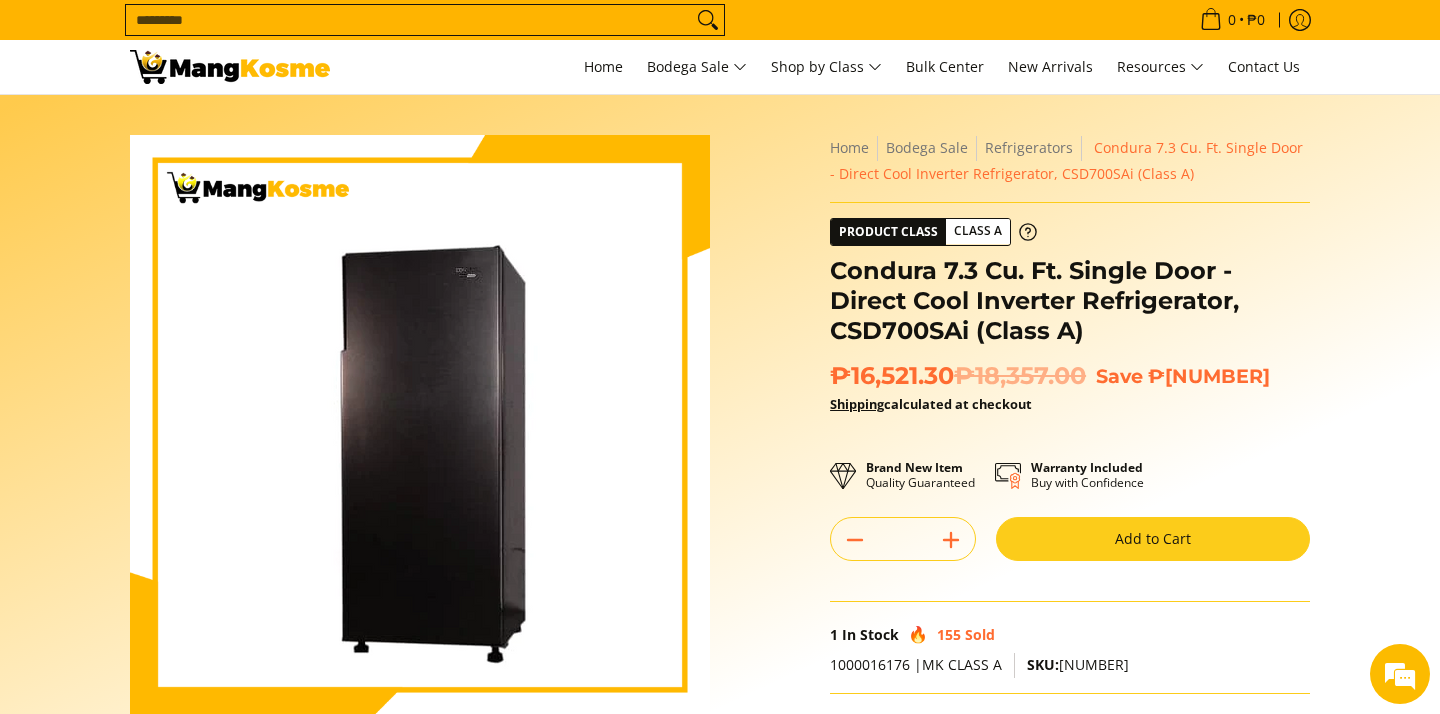 scroll, scrollTop: 0, scrollLeft: 0, axis: both 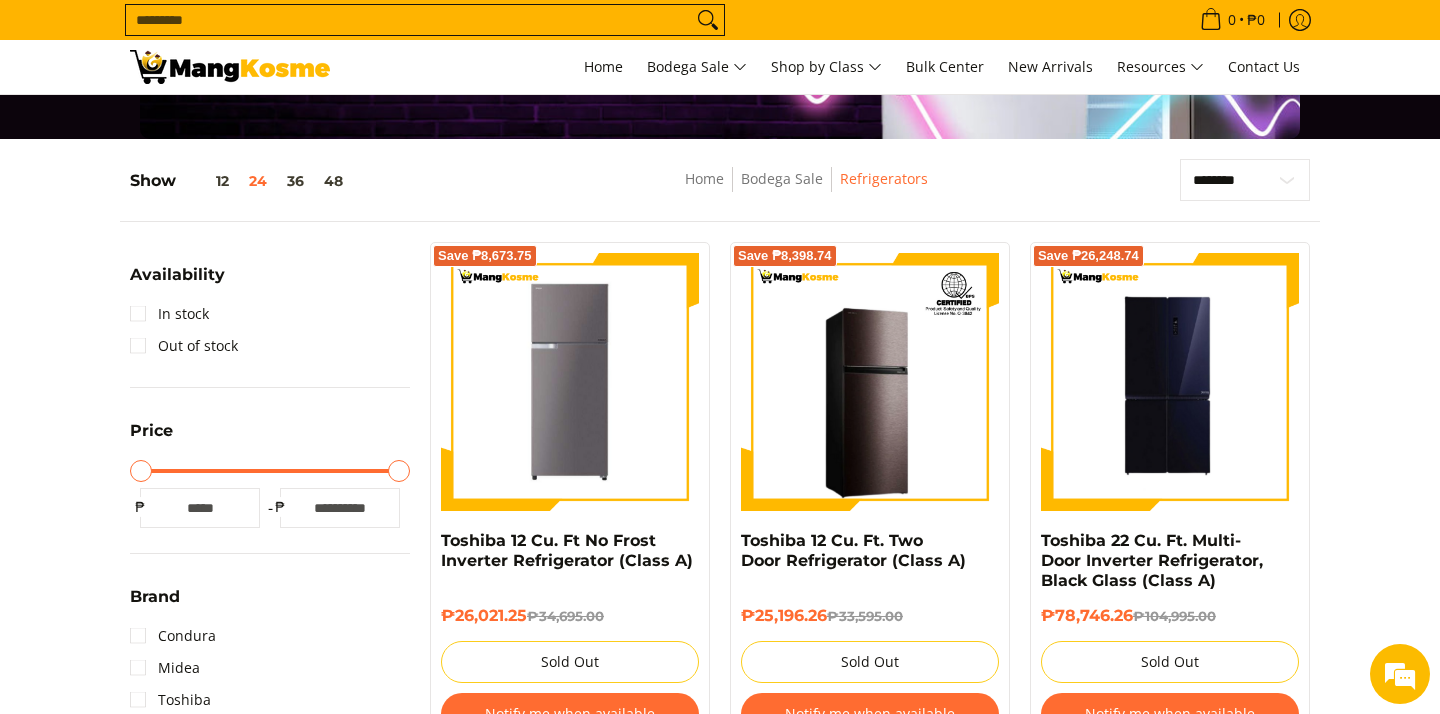 click at bounding box center (1170, 382) 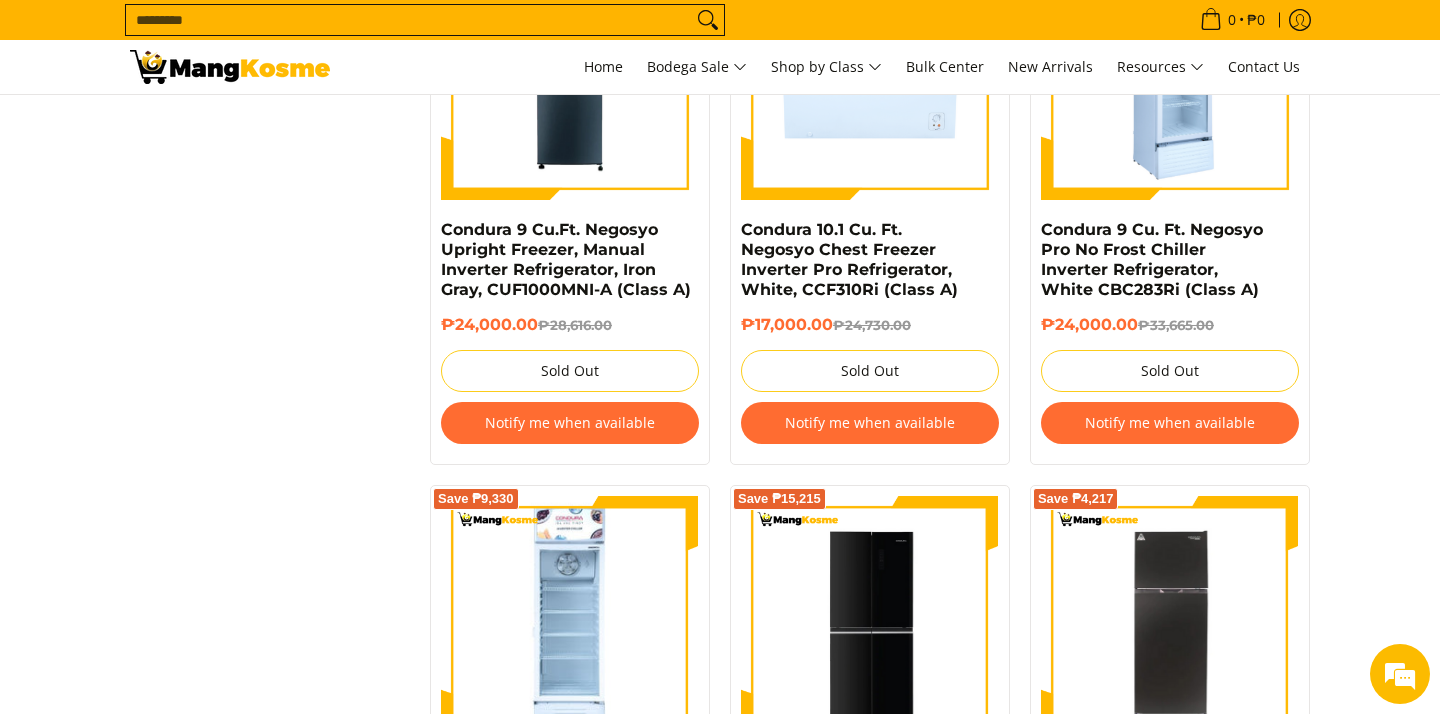 scroll, scrollTop: 2993, scrollLeft: 0, axis: vertical 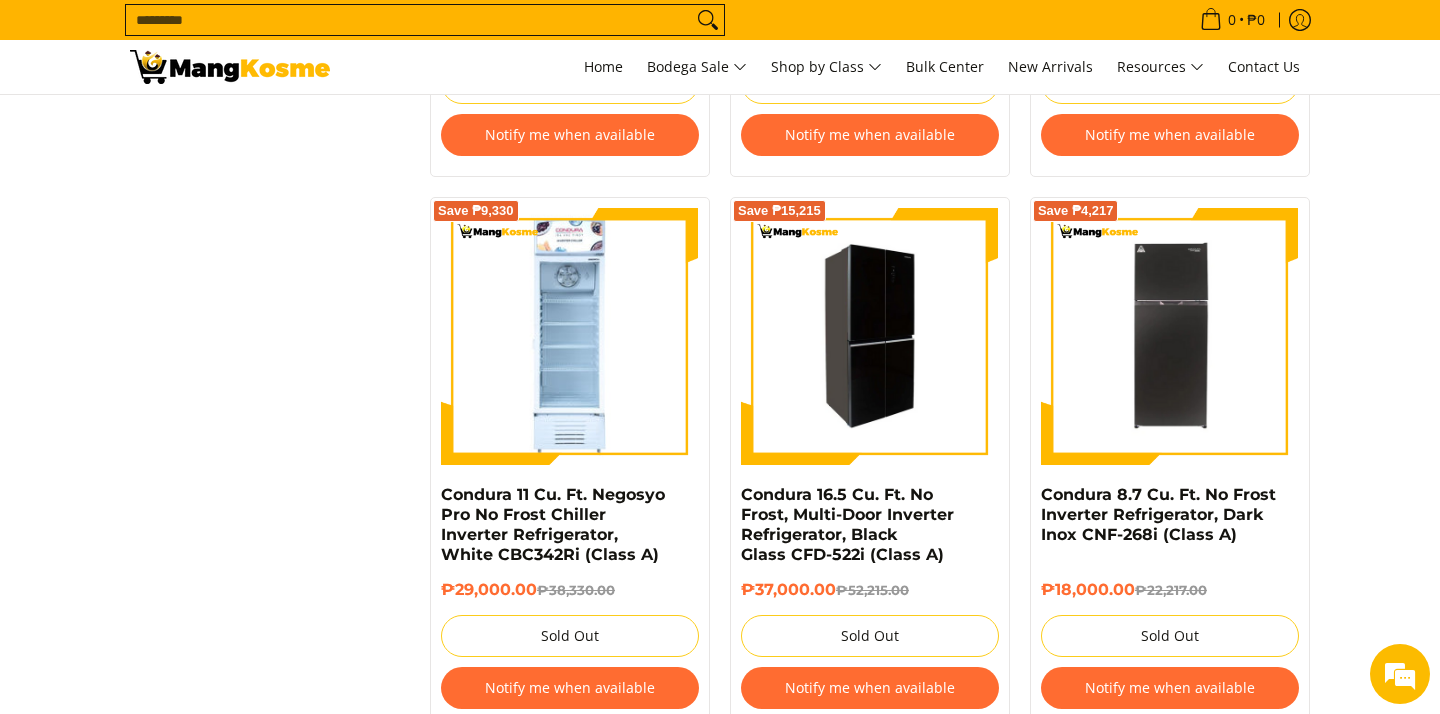 click at bounding box center (870, 337) 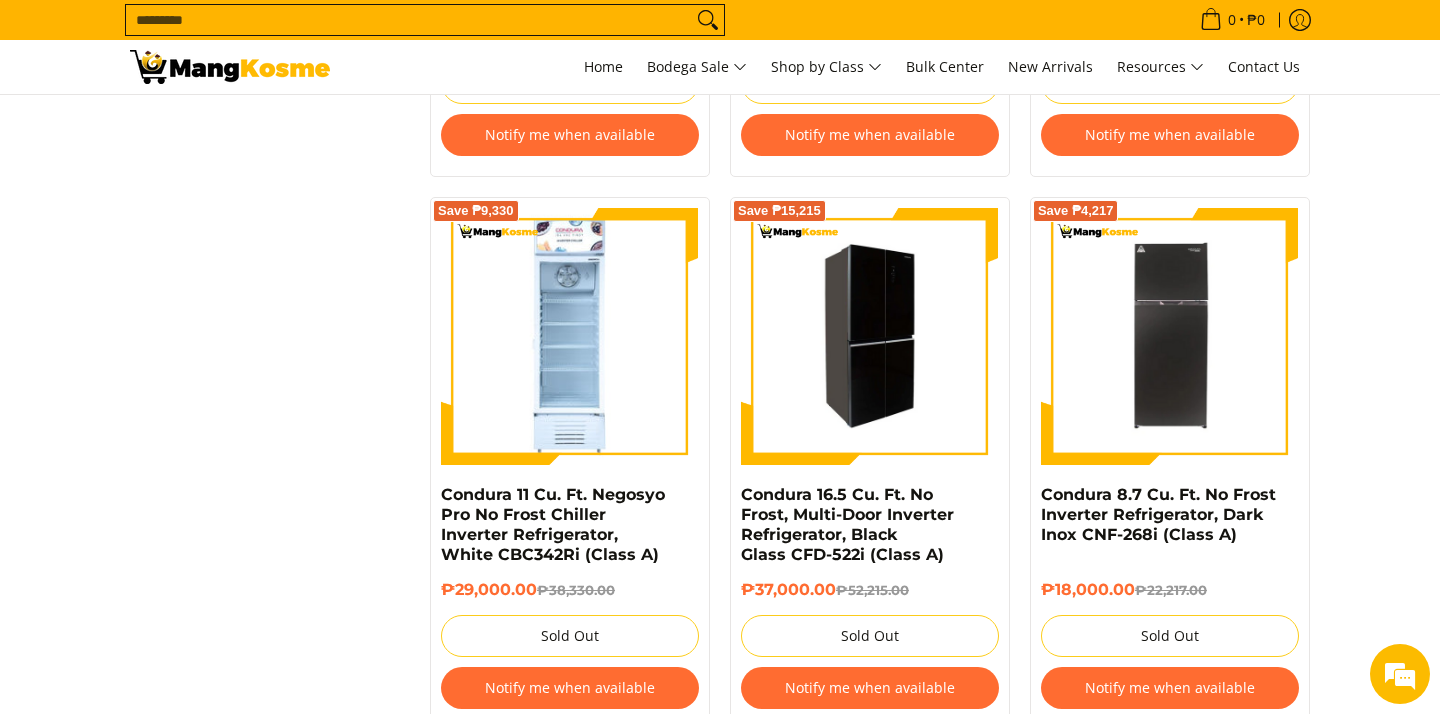 scroll, scrollTop: 0, scrollLeft: 0, axis: both 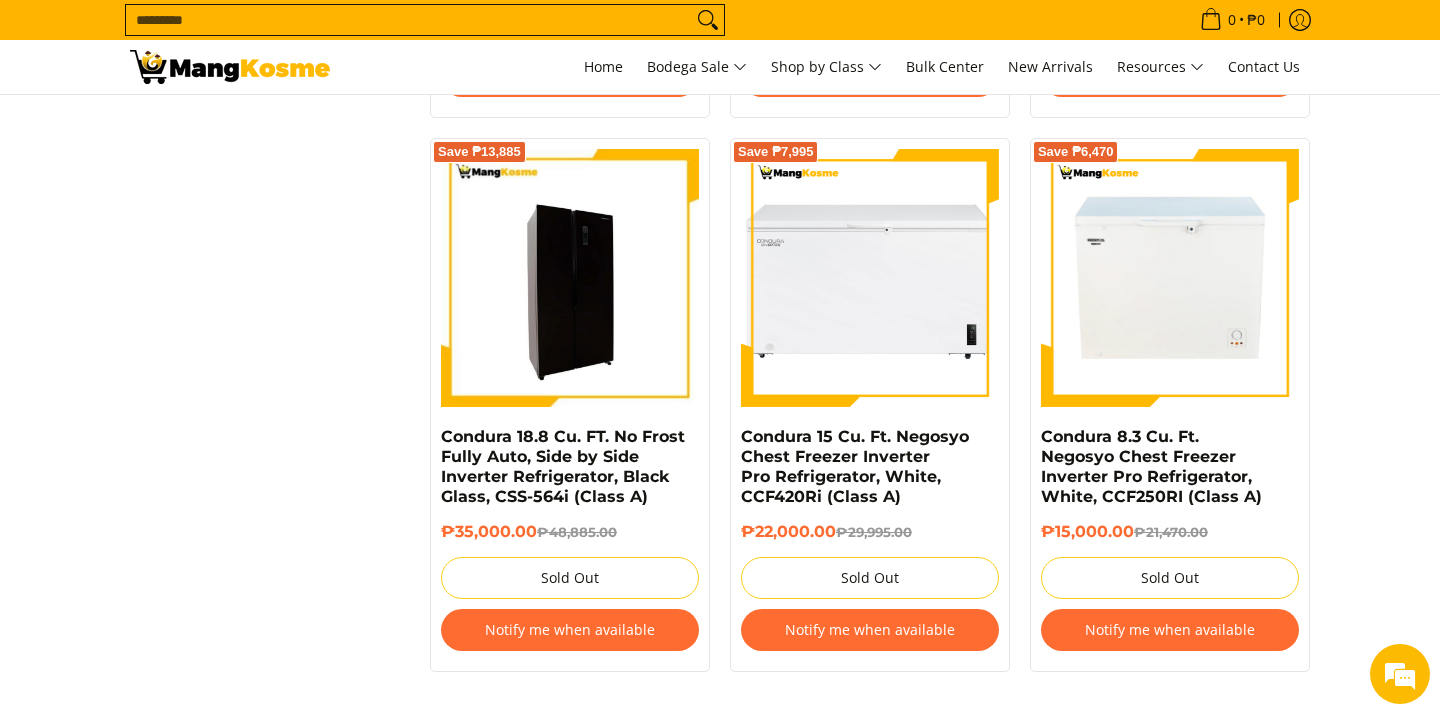 click at bounding box center (570, 278) 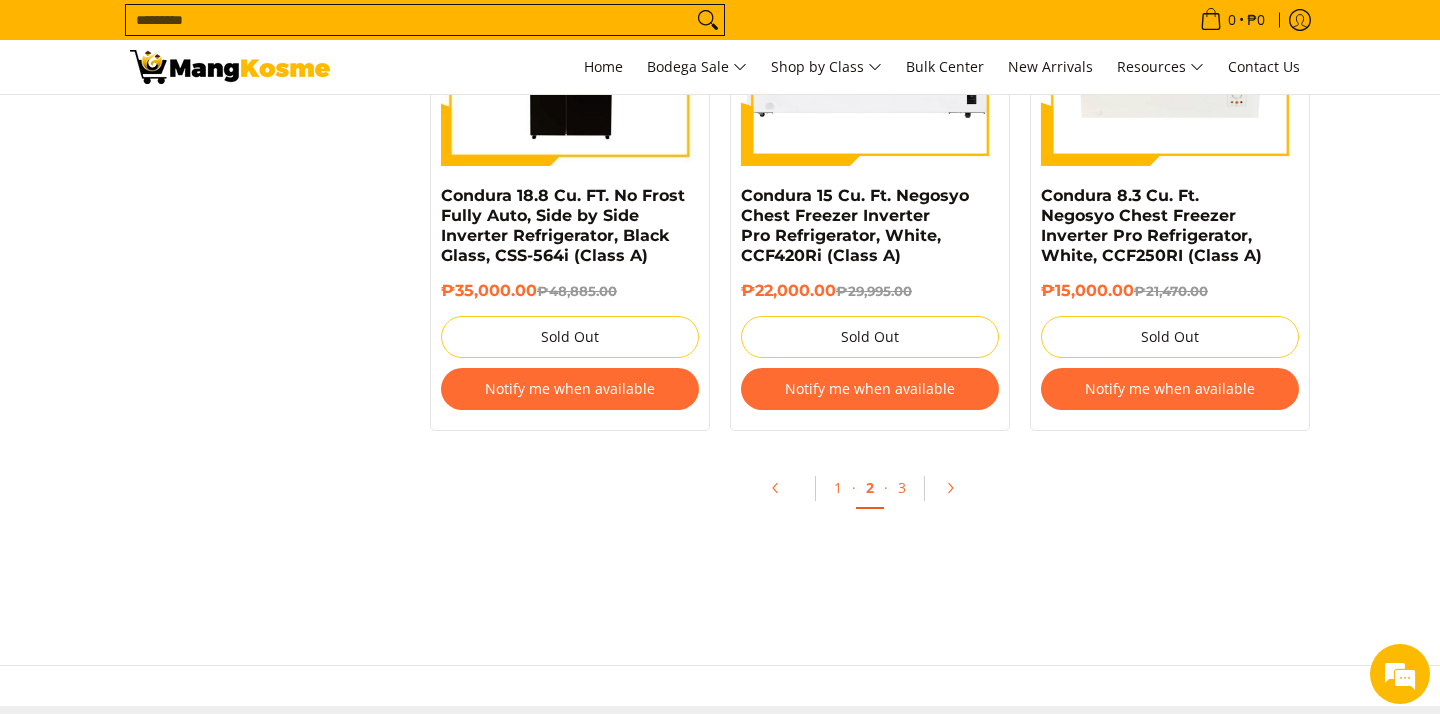 scroll, scrollTop: 4423, scrollLeft: 0, axis: vertical 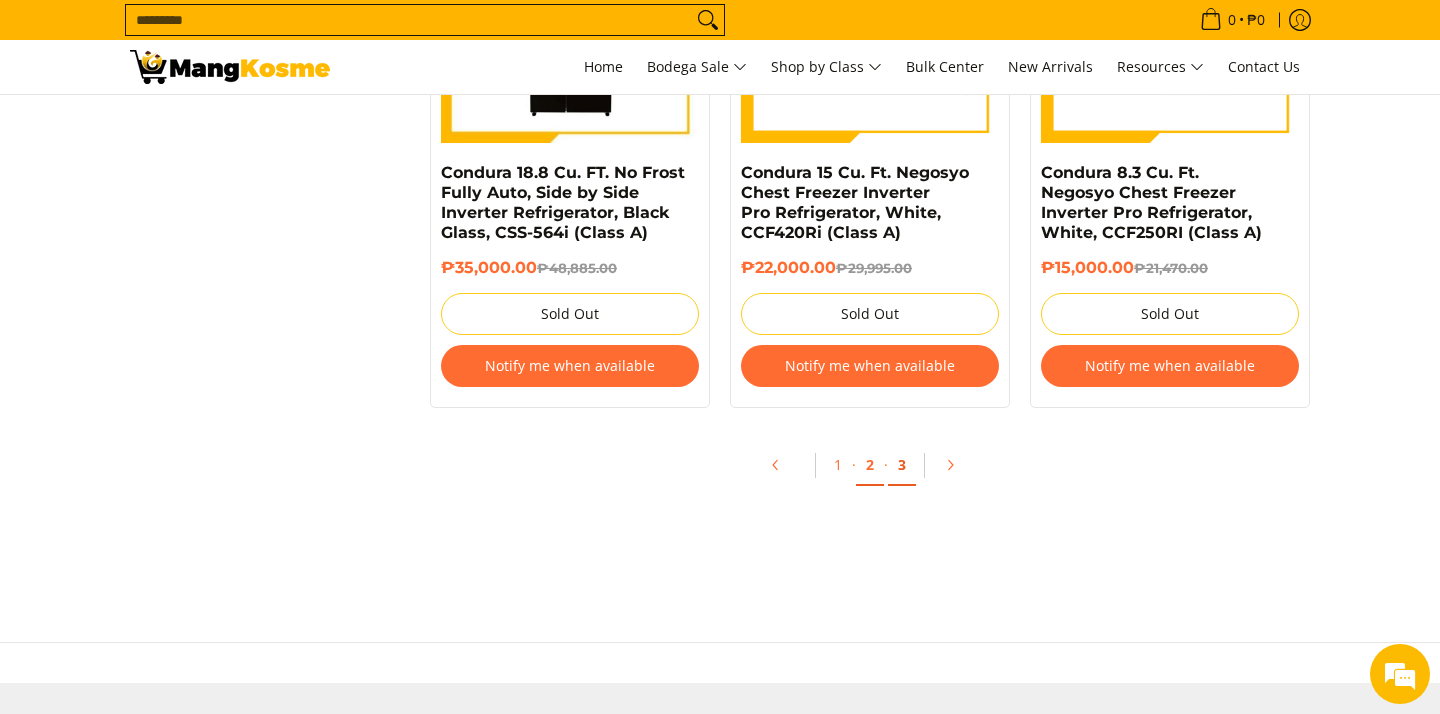 click on "3" at bounding box center (902, 465) 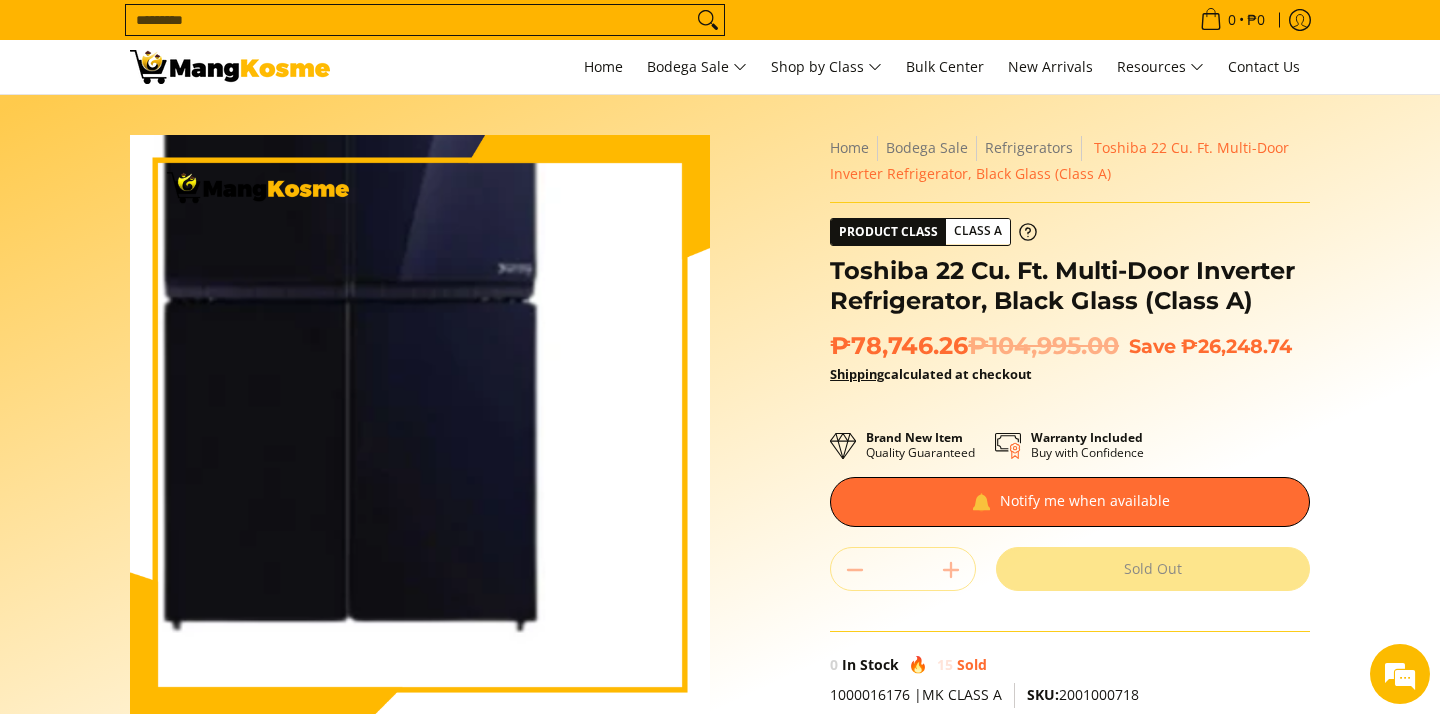 scroll, scrollTop: 0, scrollLeft: 0, axis: both 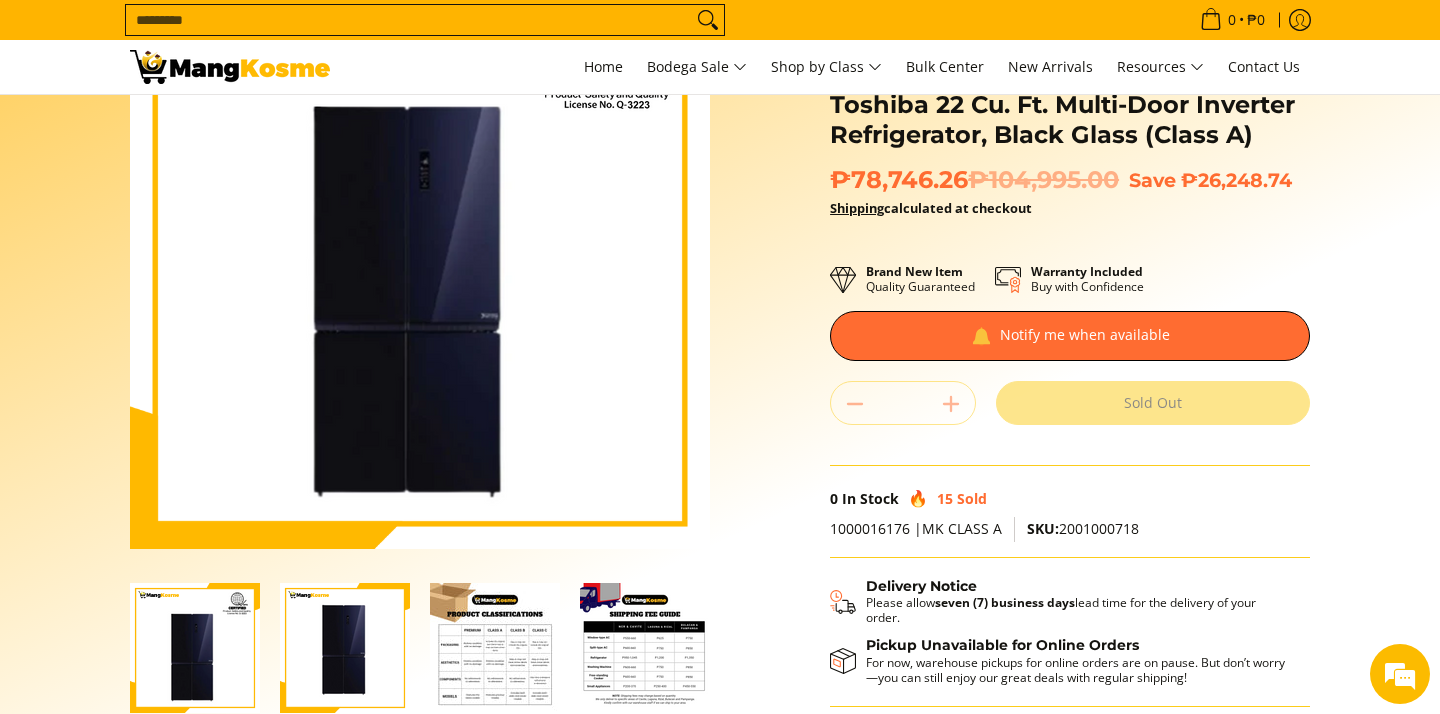 click at bounding box center [345, 648] 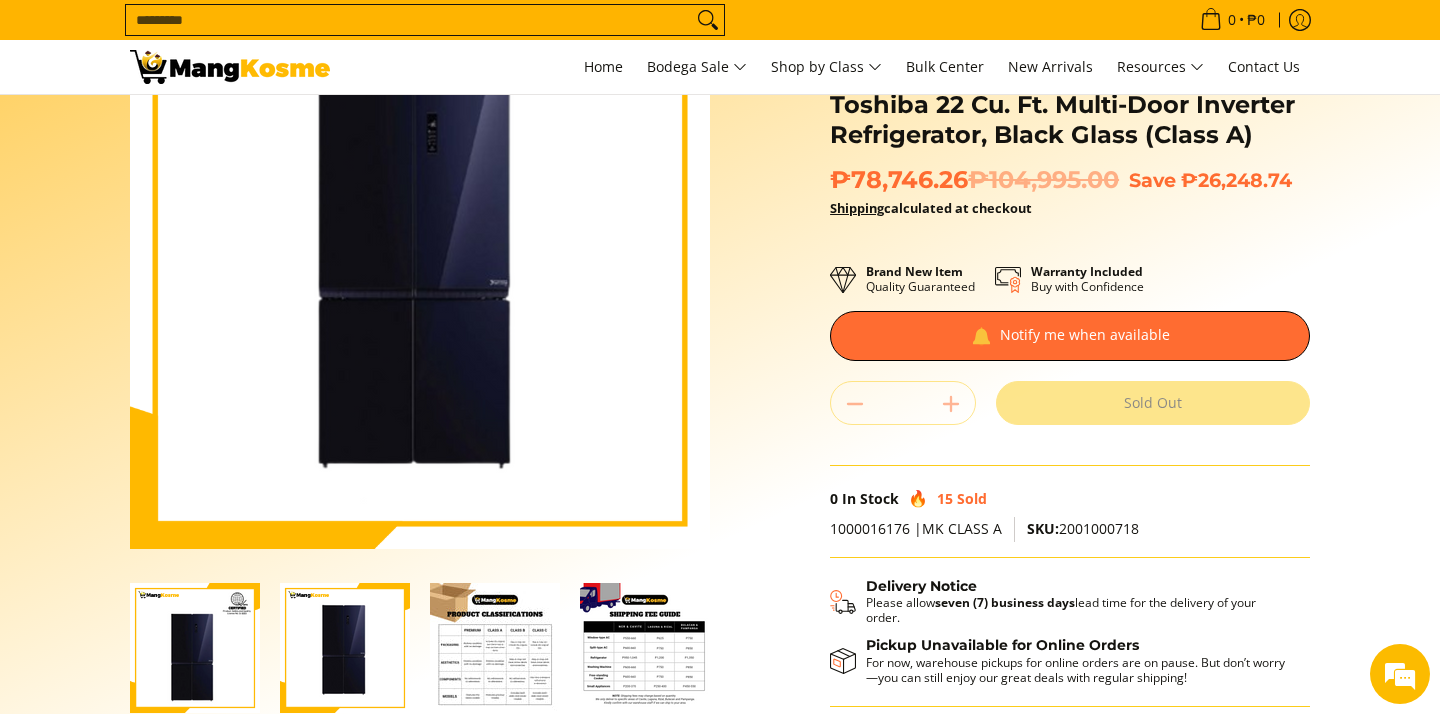 click at bounding box center (195, 648) 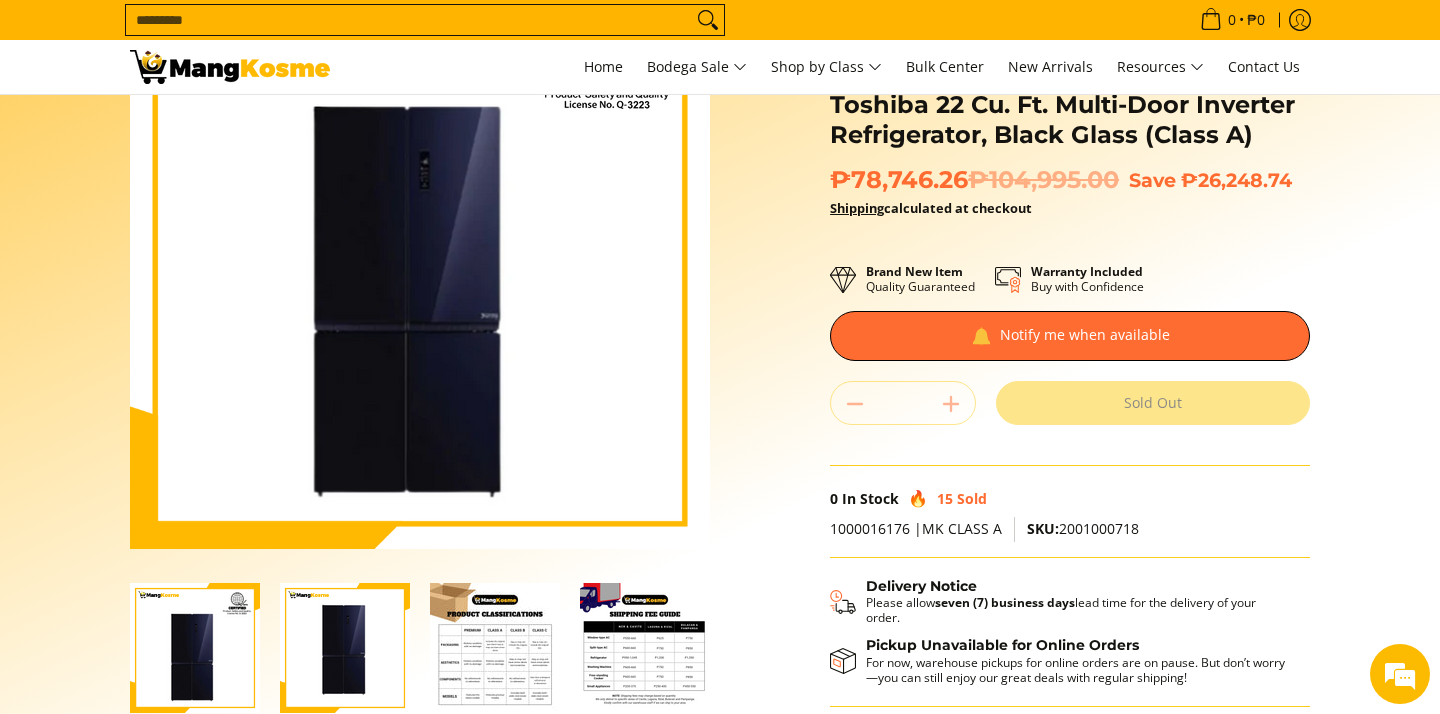 click at bounding box center (345, 648) 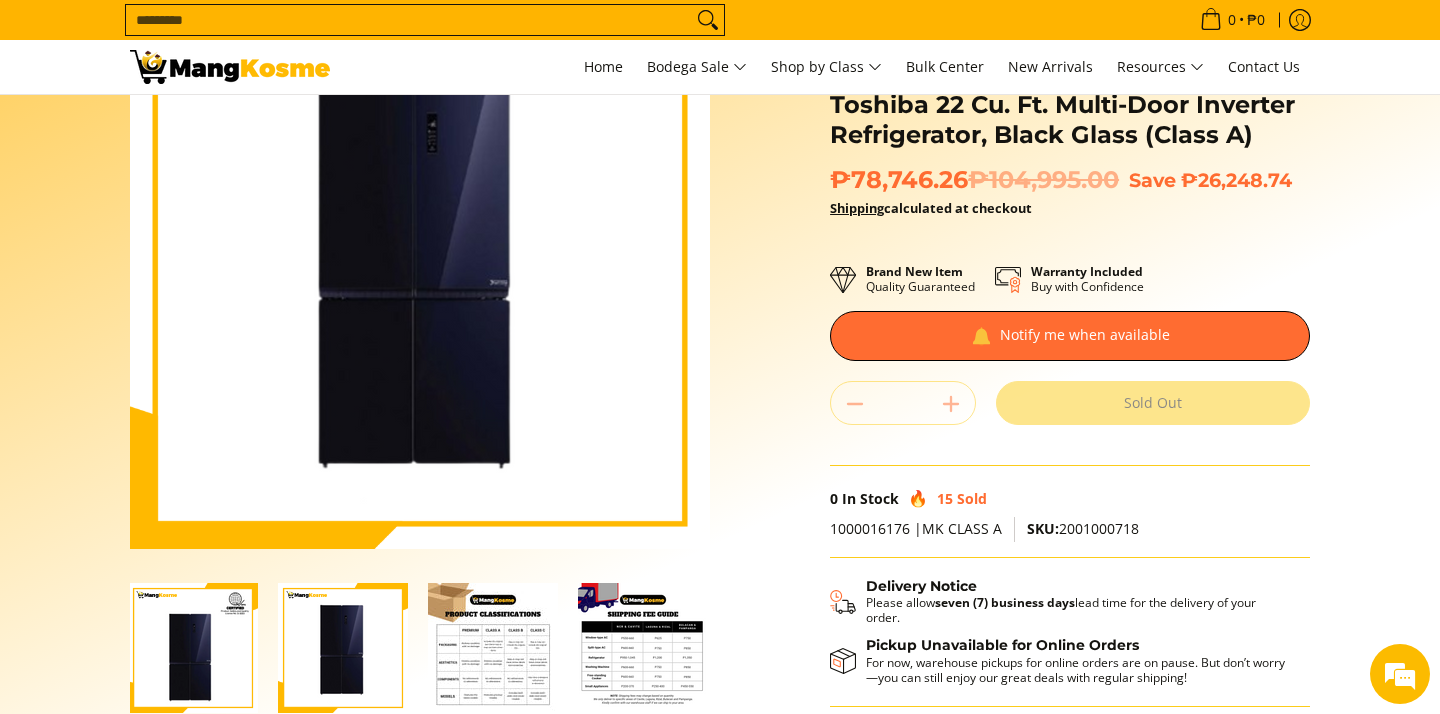 click at bounding box center (493, 648) 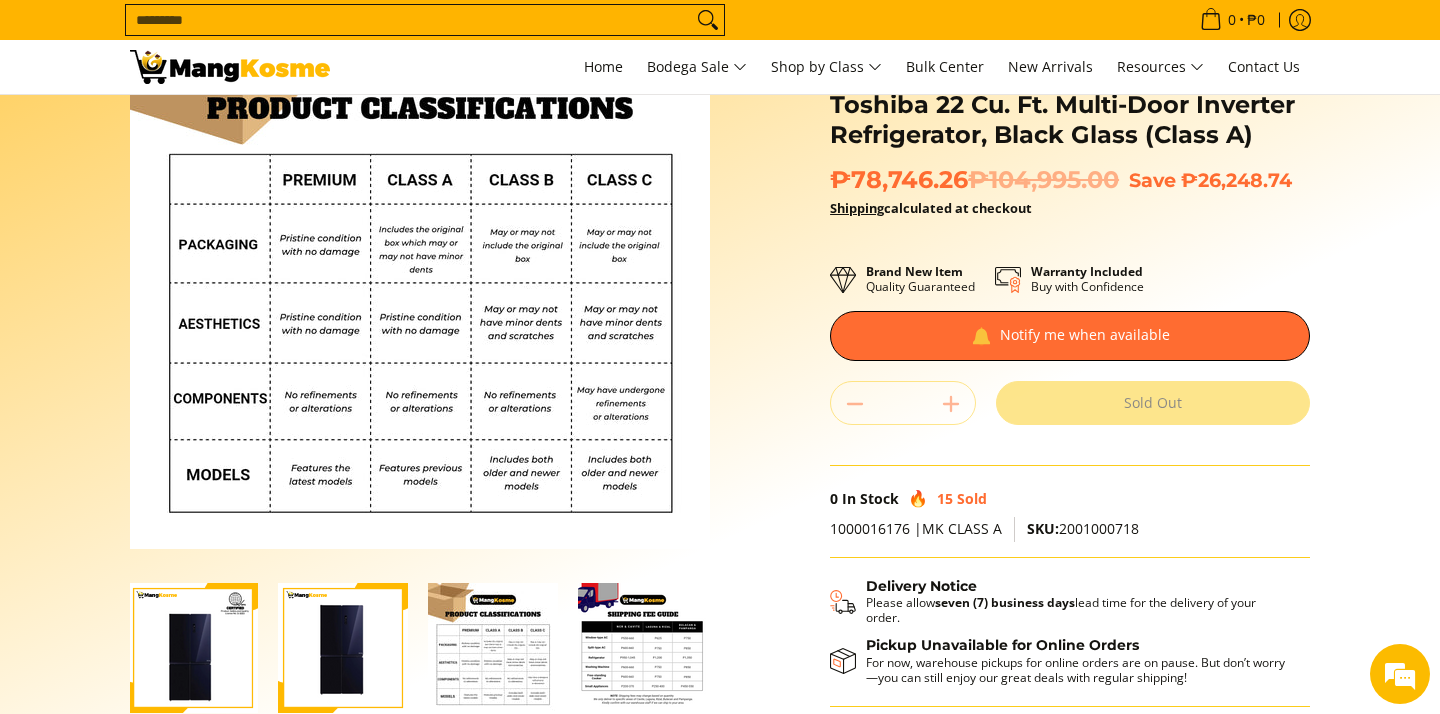 click at bounding box center [643, 648] 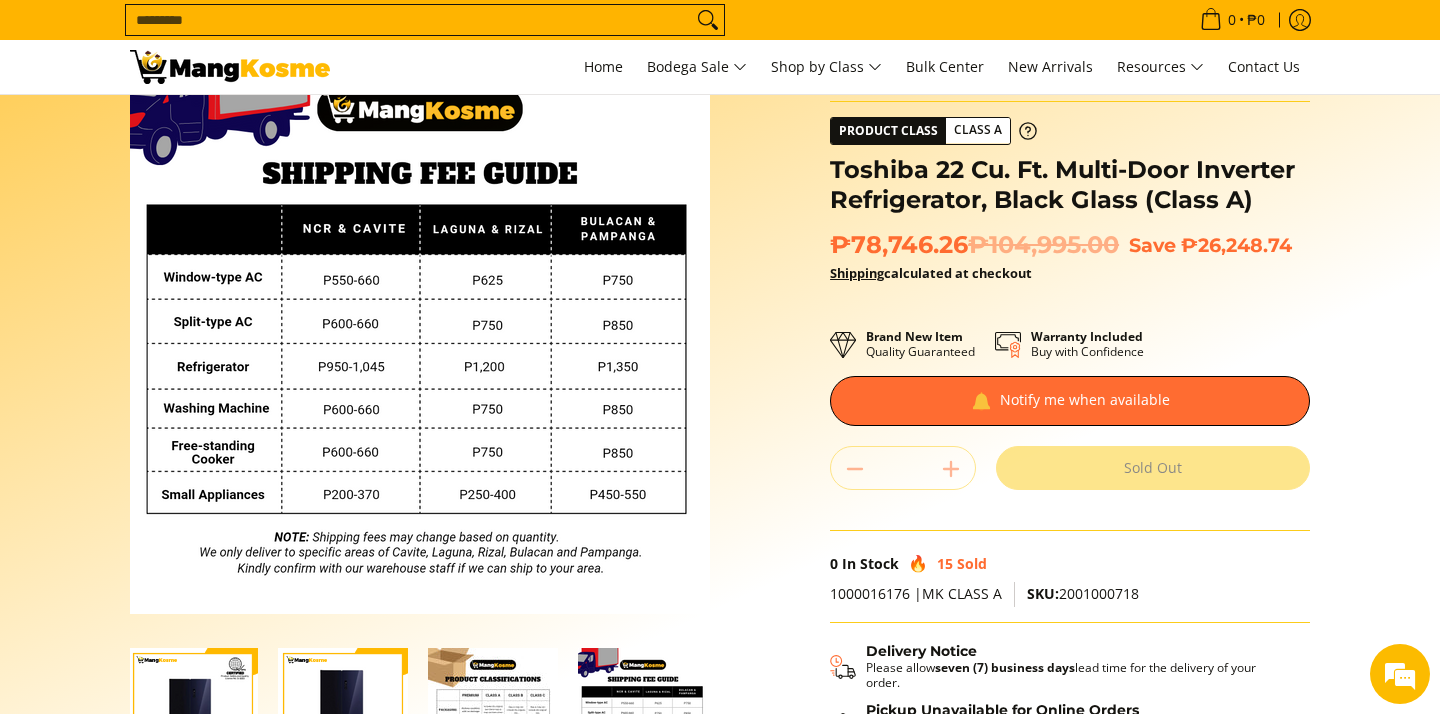 scroll, scrollTop: 99, scrollLeft: 0, axis: vertical 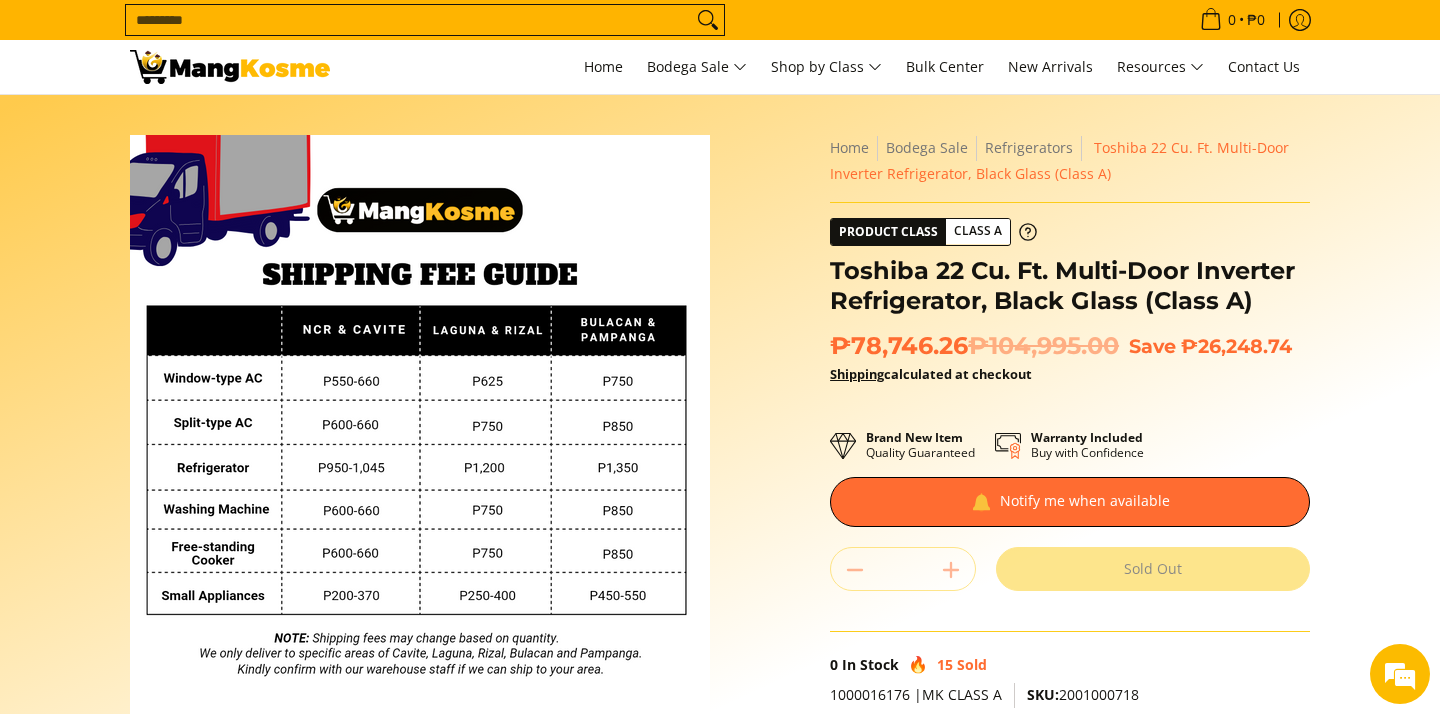 click on "Quantity
*
.
Sold Out" at bounding box center [1070, 569] 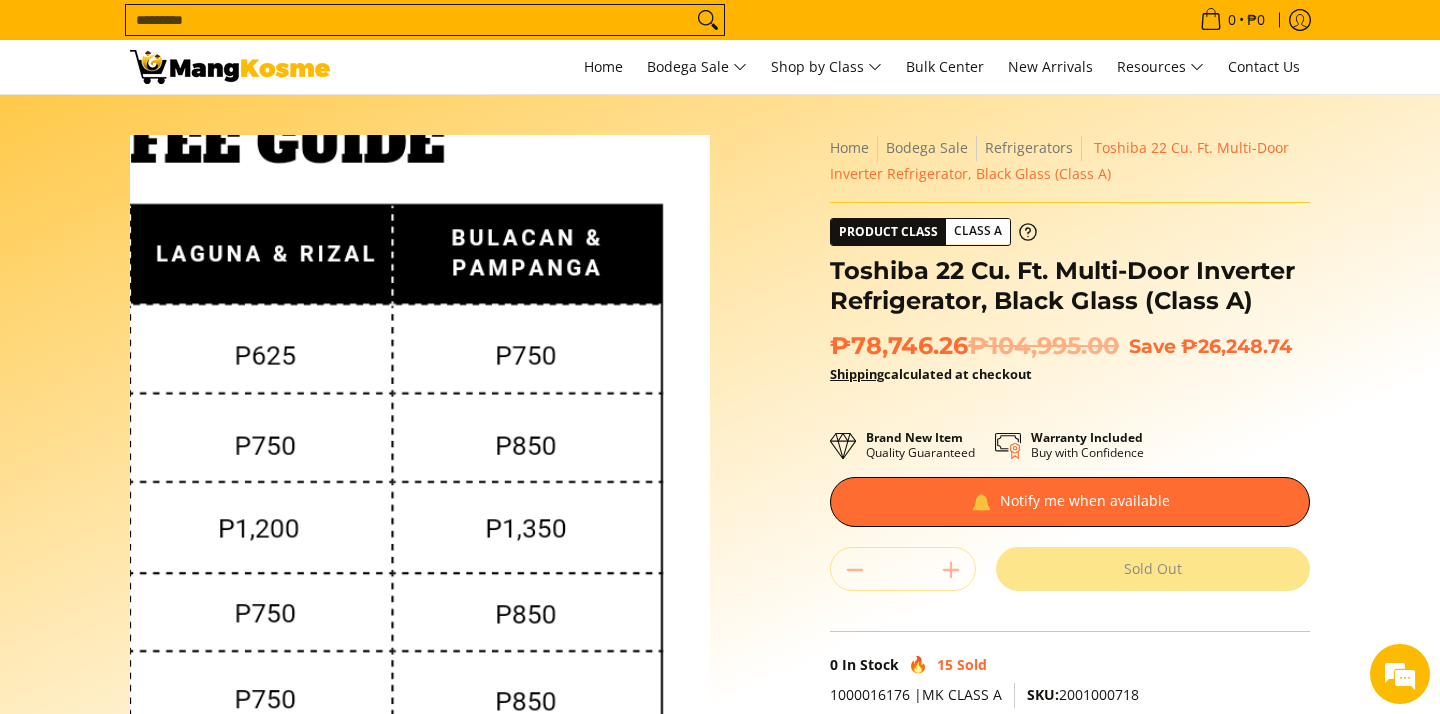 scroll, scrollTop: 0, scrollLeft: 0, axis: both 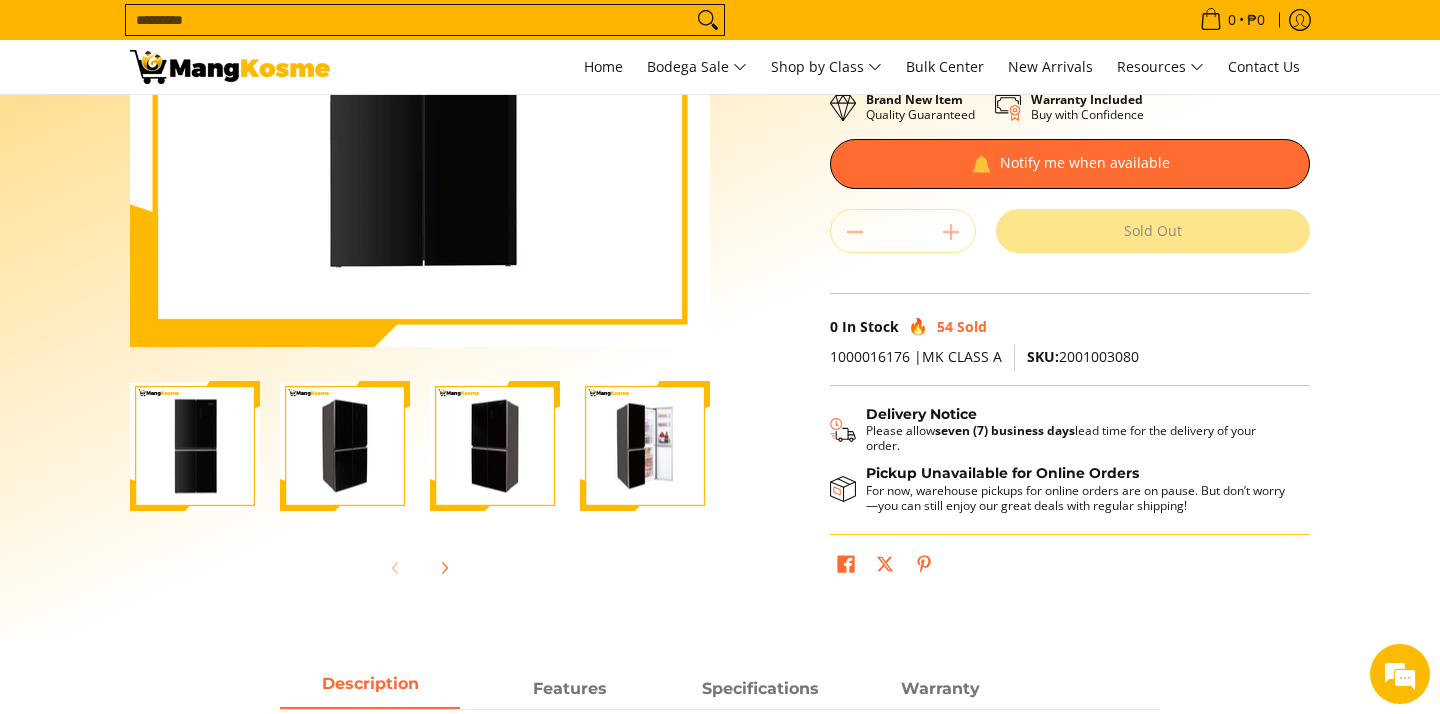 click at bounding box center (345, 446) 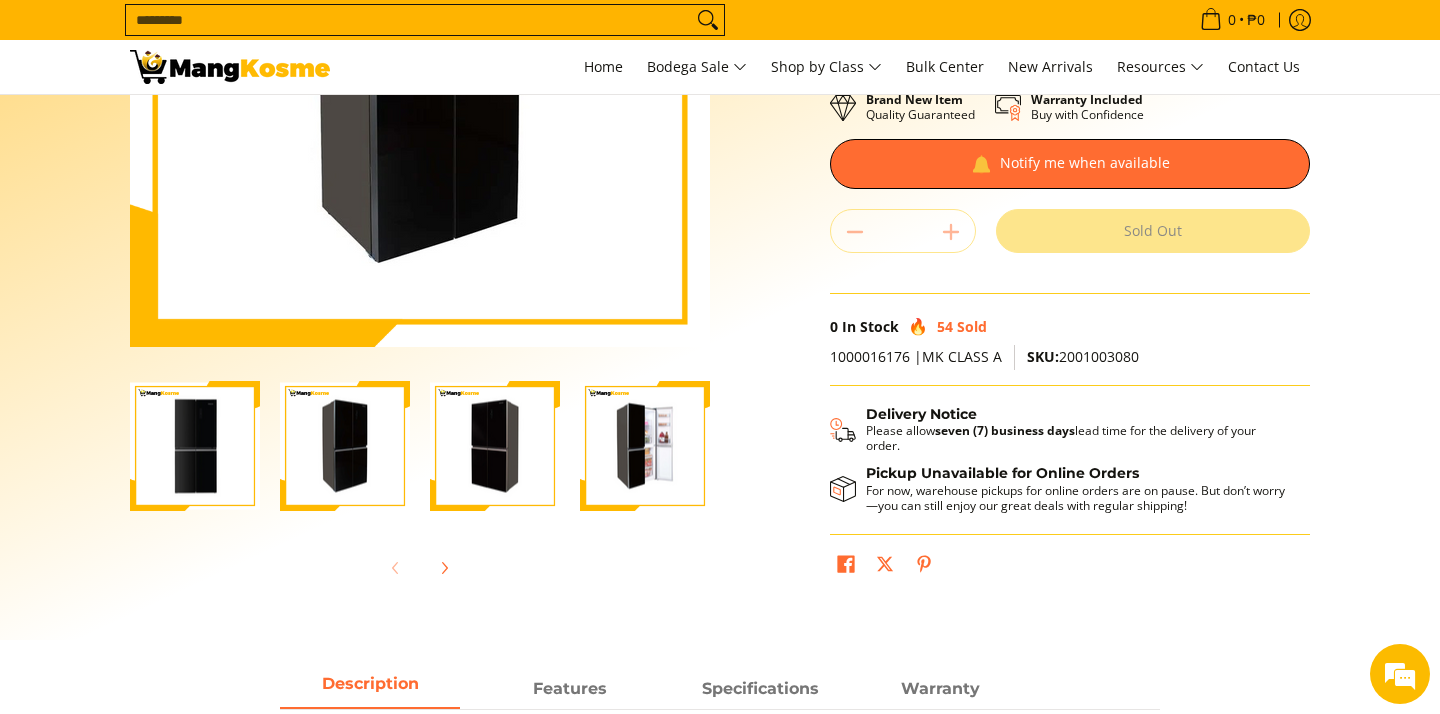 click at bounding box center (645, 446) 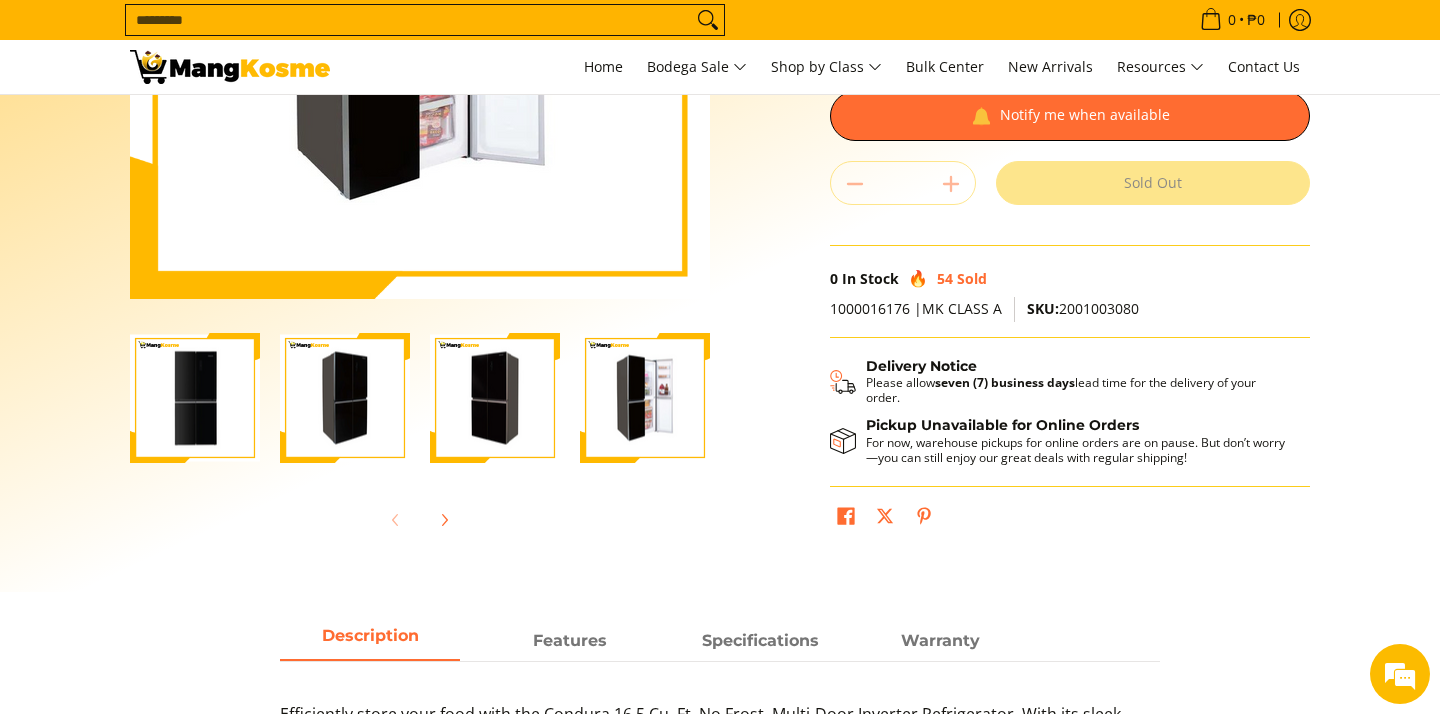 scroll, scrollTop: 416, scrollLeft: 0, axis: vertical 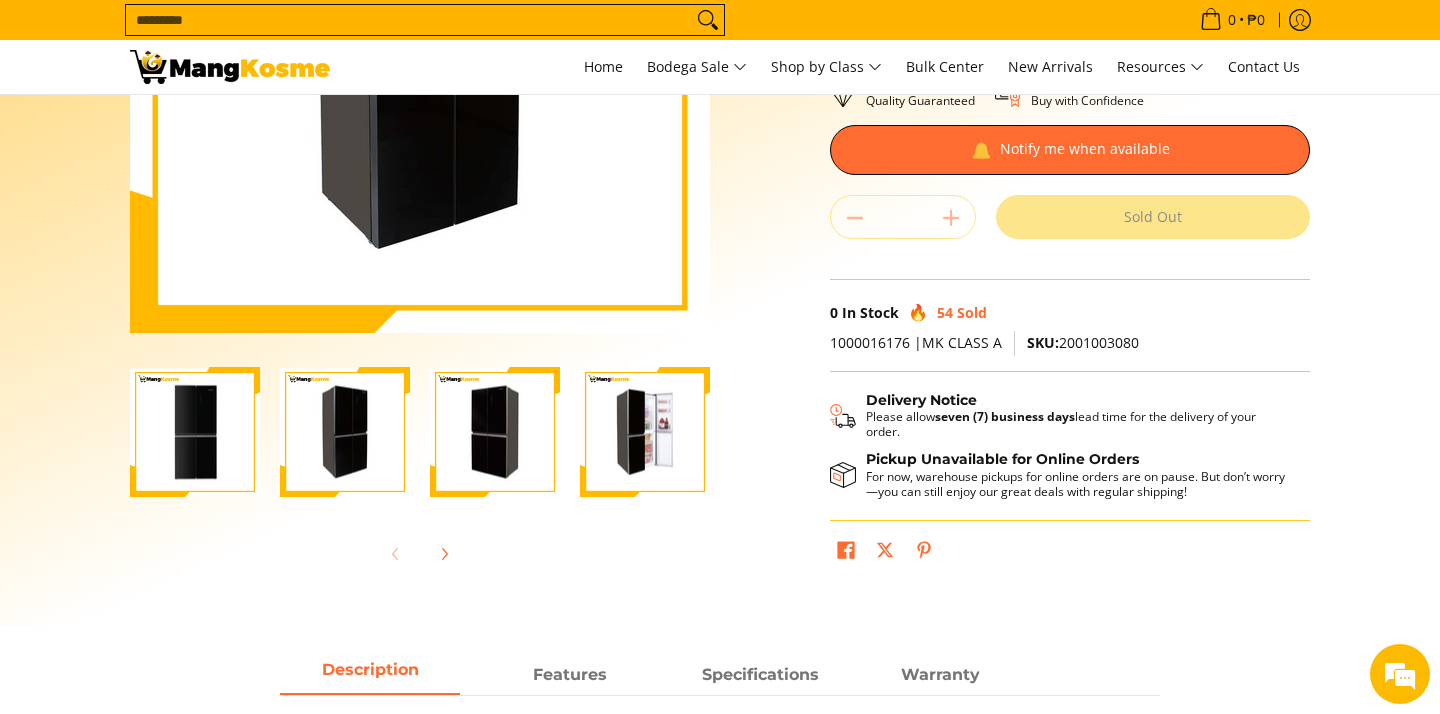 click at bounding box center (195, 432) 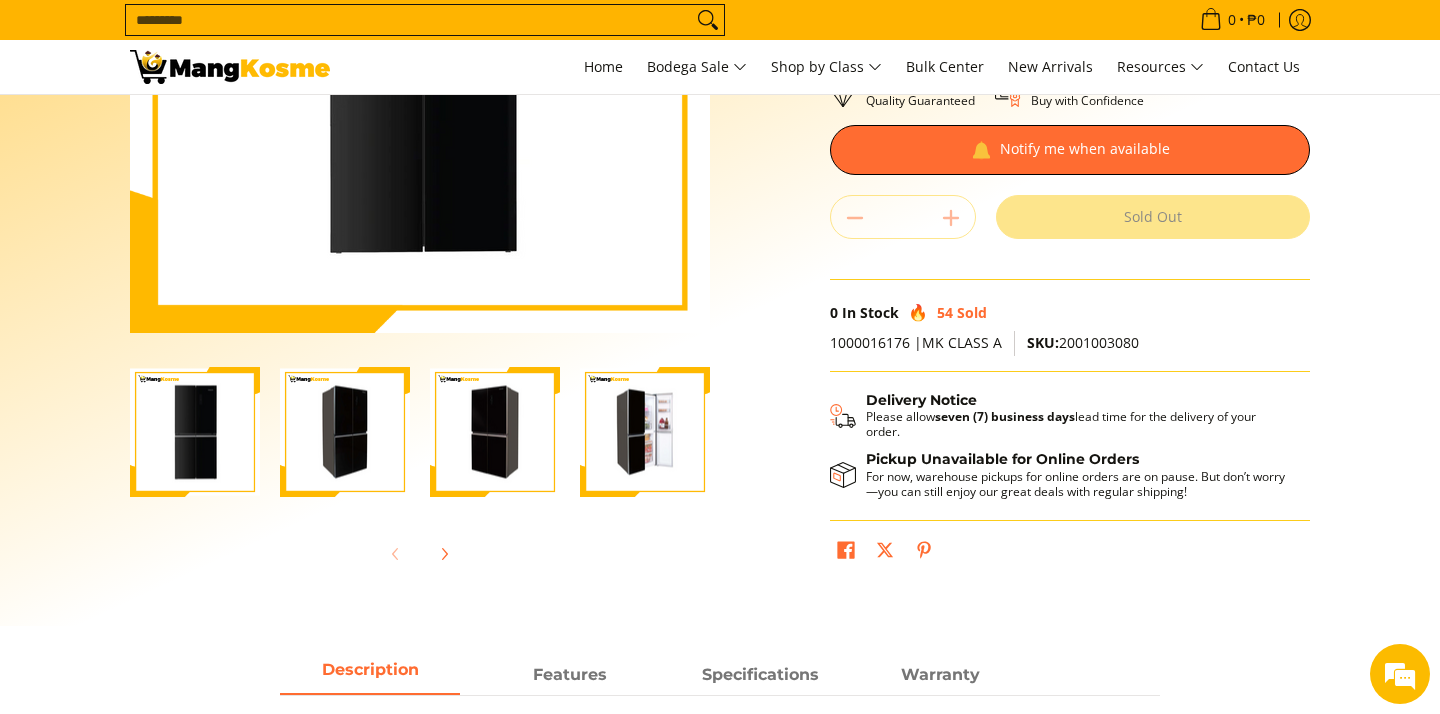 click at bounding box center [645, 432] 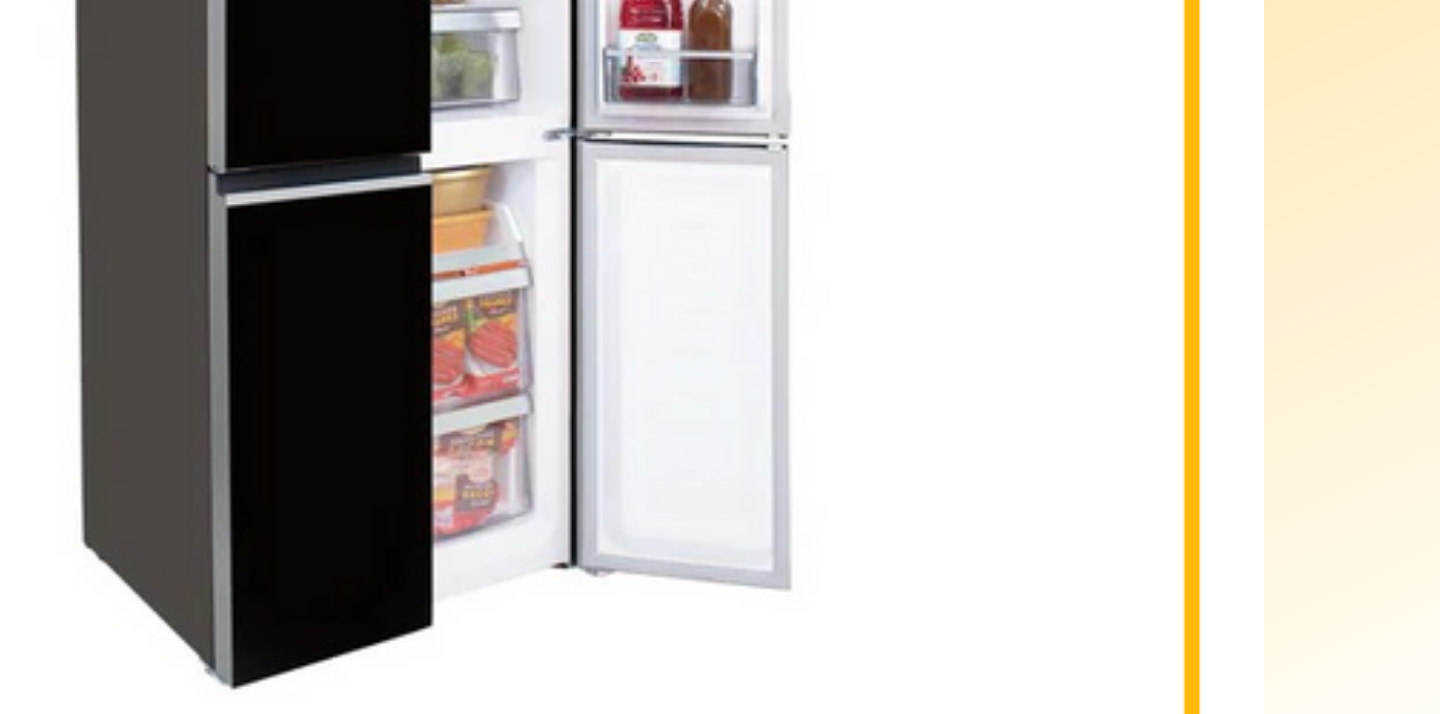 scroll, scrollTop: 163, scrollLeft: 0, axis: vertical 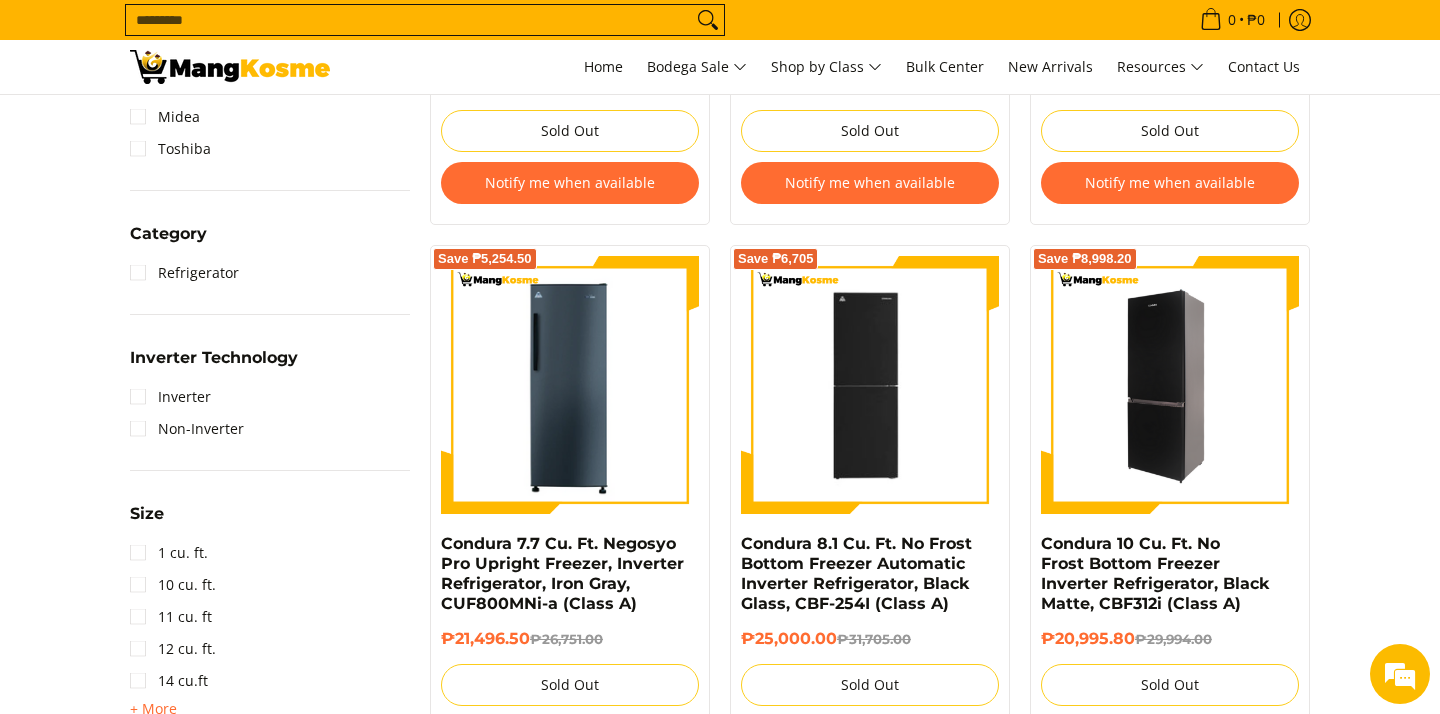 click at bounding box center [1170, 385] 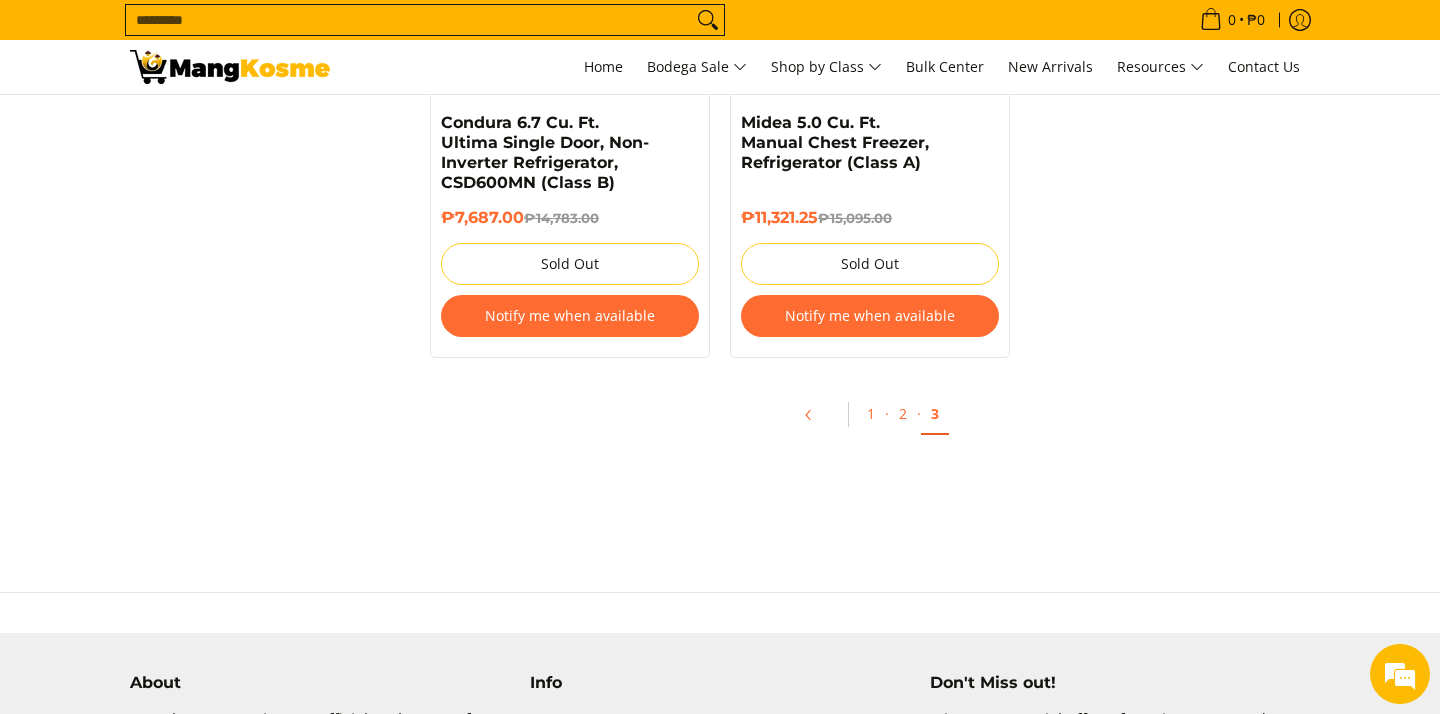 scroll, scrollTop: 1774, scrollLeft: 0, axis: vertical 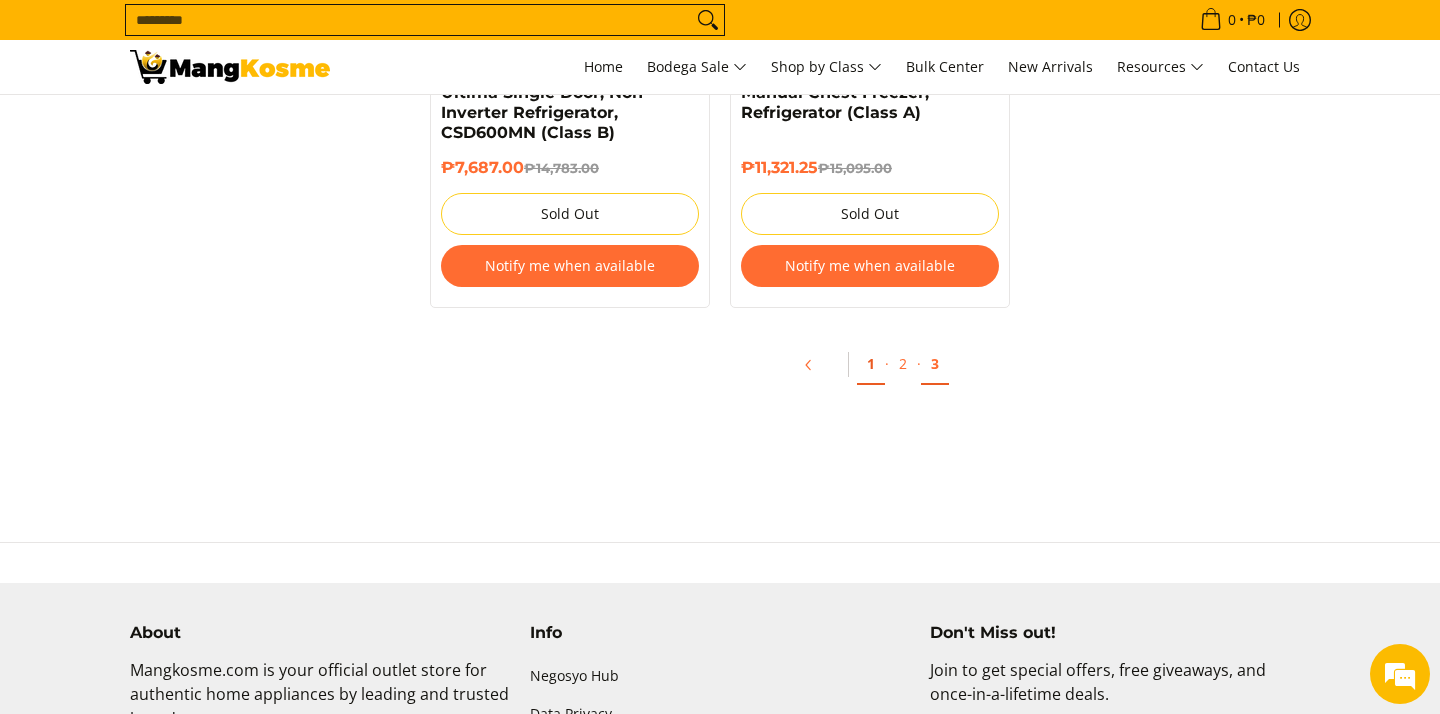click on "1" at bounding box center [871, 364] 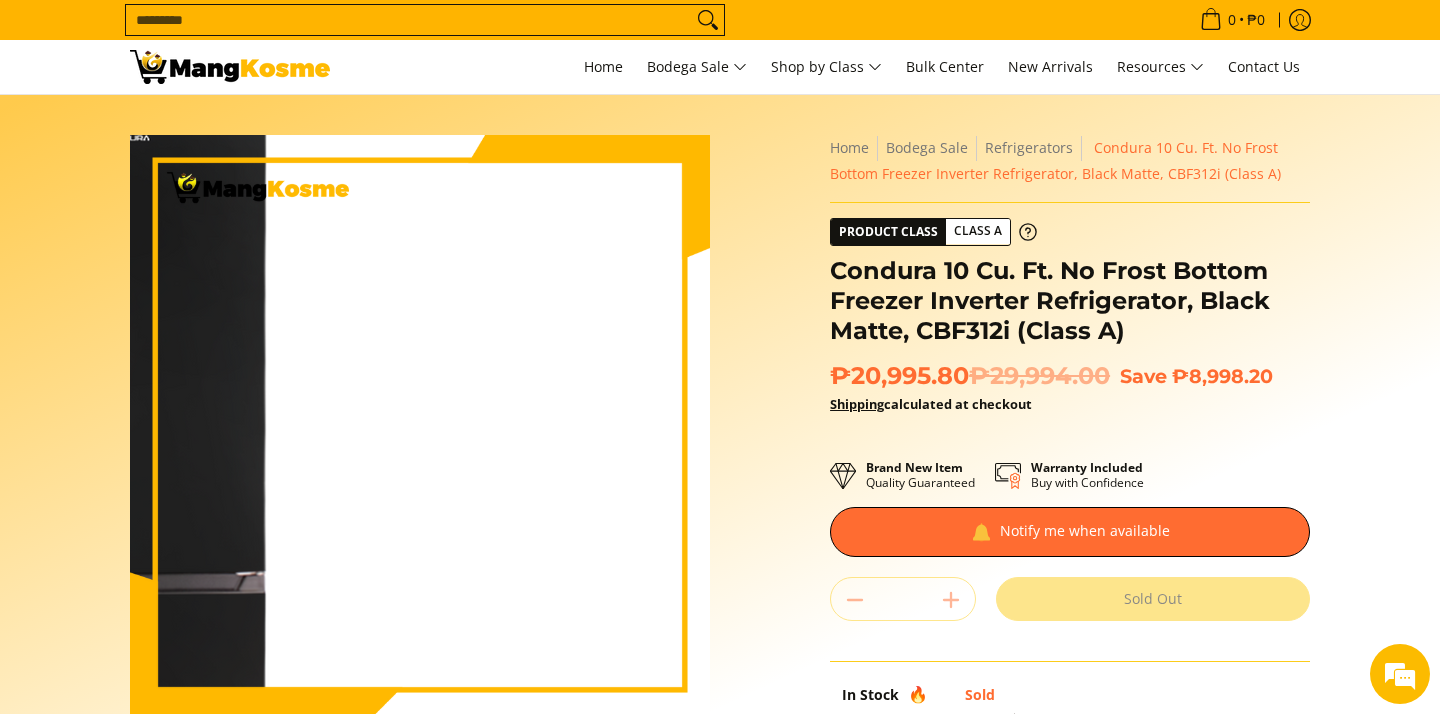 scroll, scrollTop: 25, scrollLeft: 0, axis: vertical 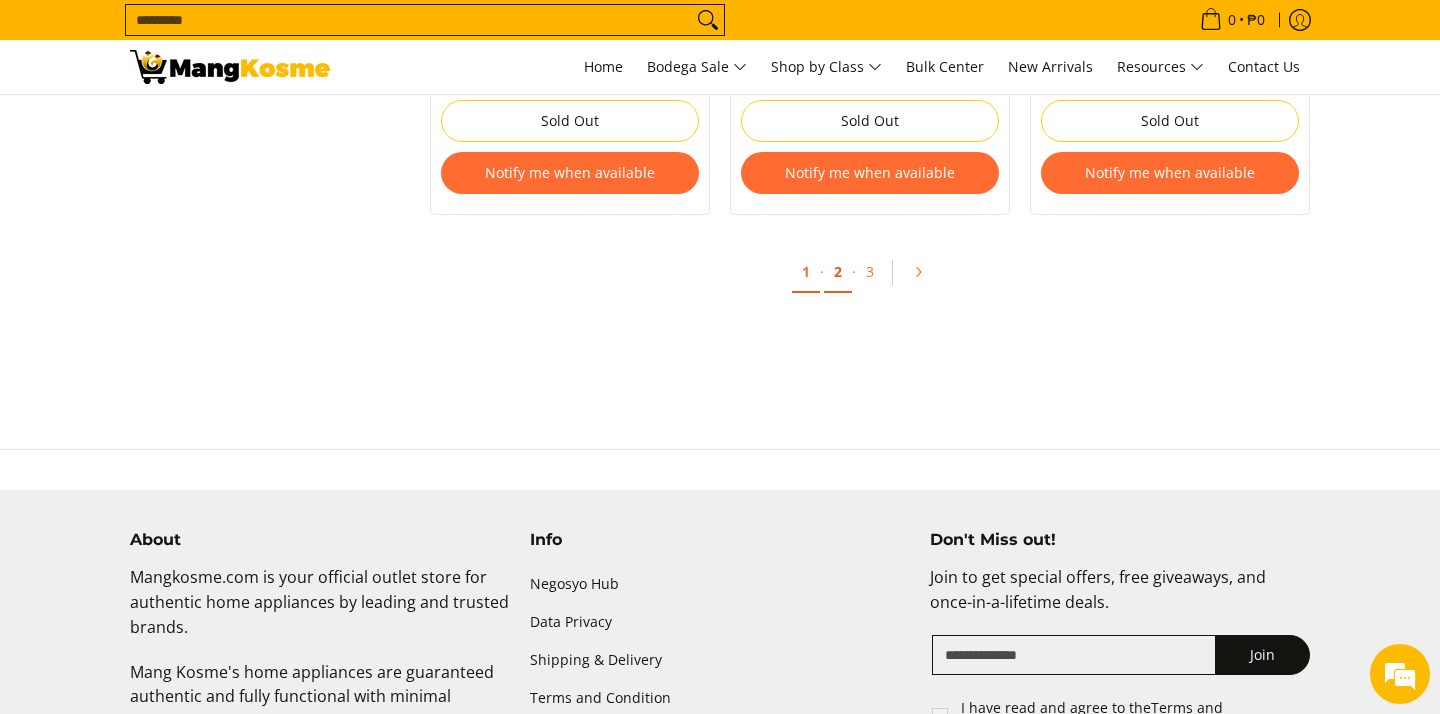 click on "2" at bounding box center [838, 272] 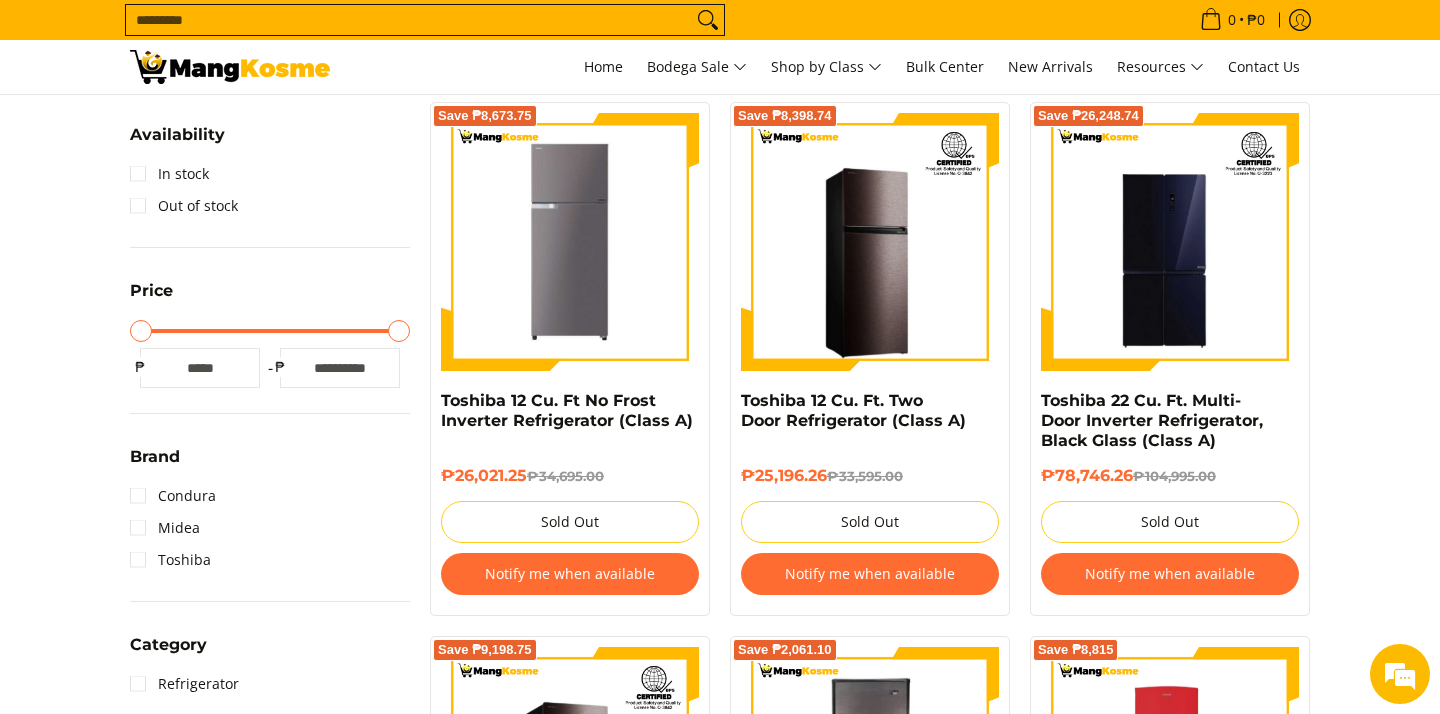 scroll, scrollTop: 0, scrollLeft: 0, axis: both 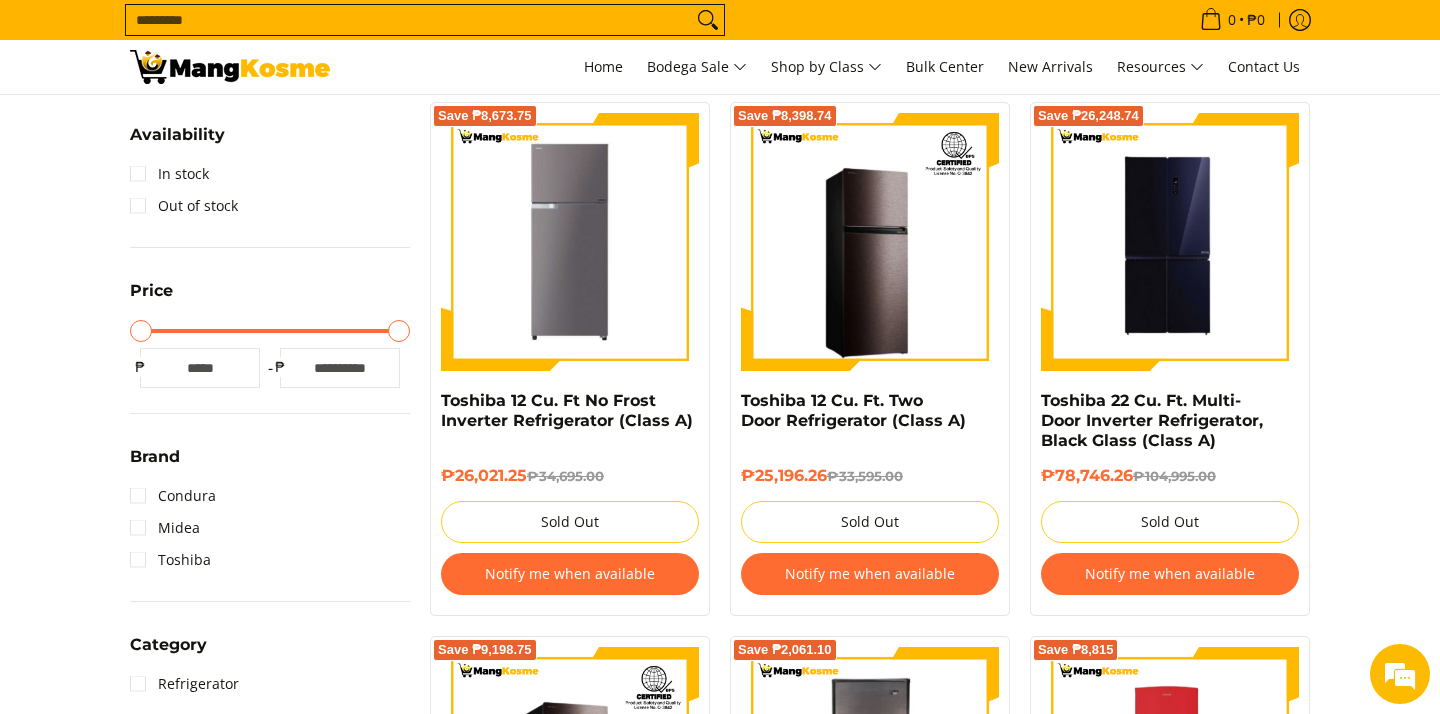 click at bounding box center [1170, 242] 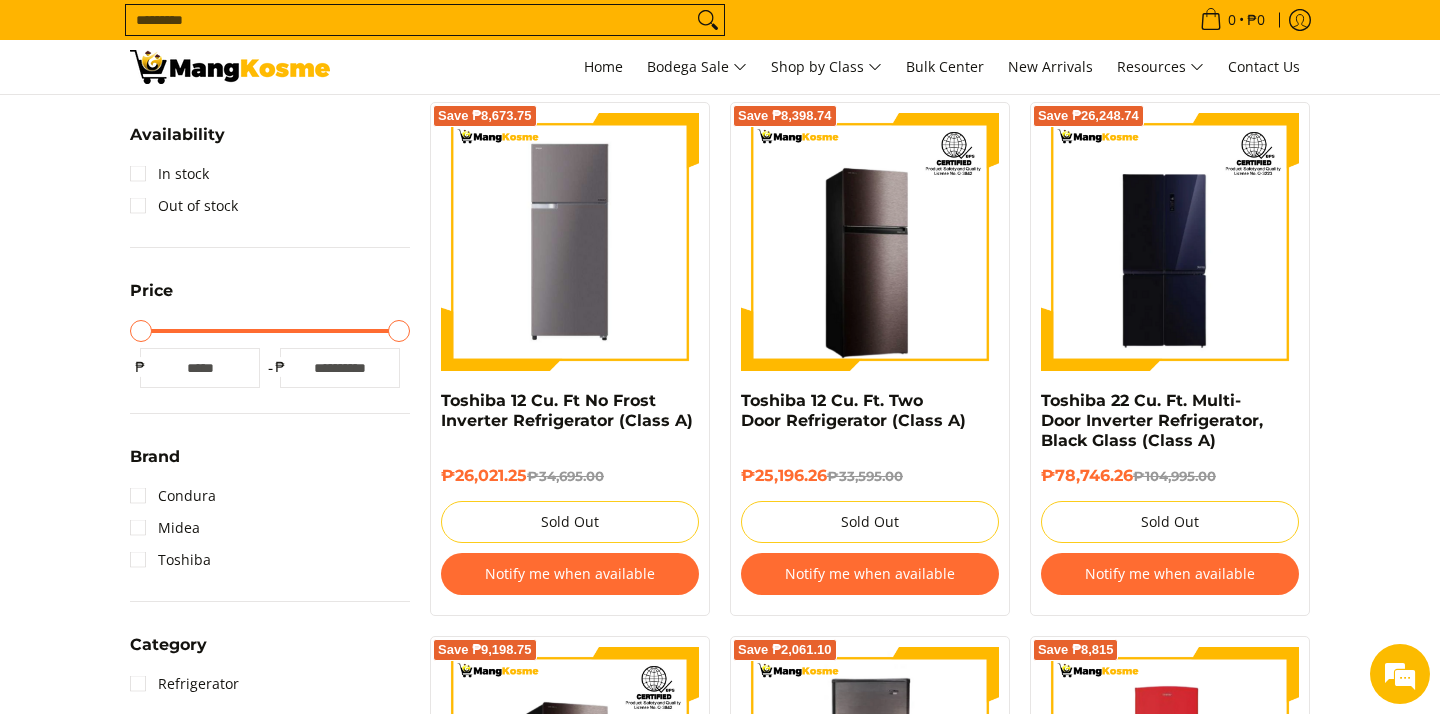 scroll, scrollTop: 0, scrollLeft: 0, axis: both 